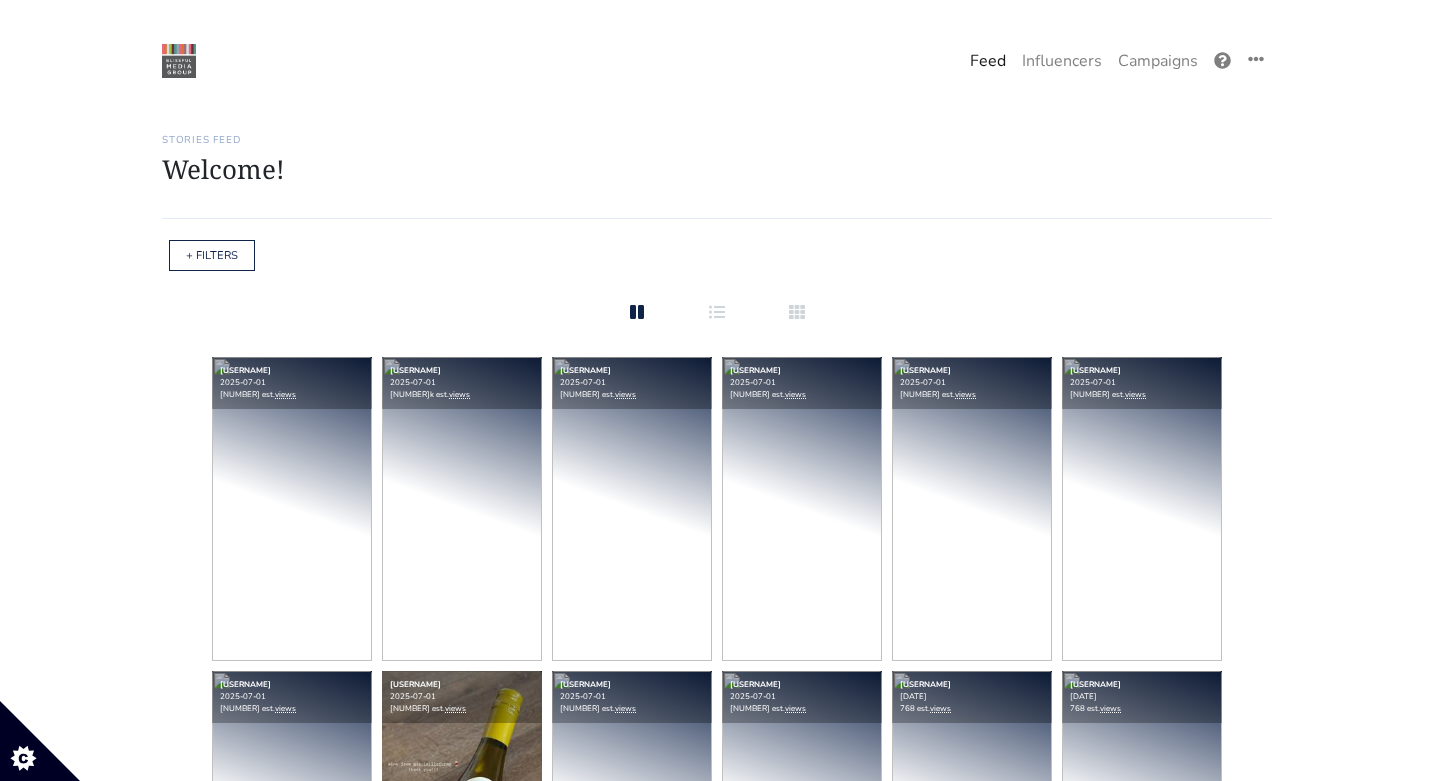 scroll, scrollTop: 21, scrollLeft: 0, axis: vertical 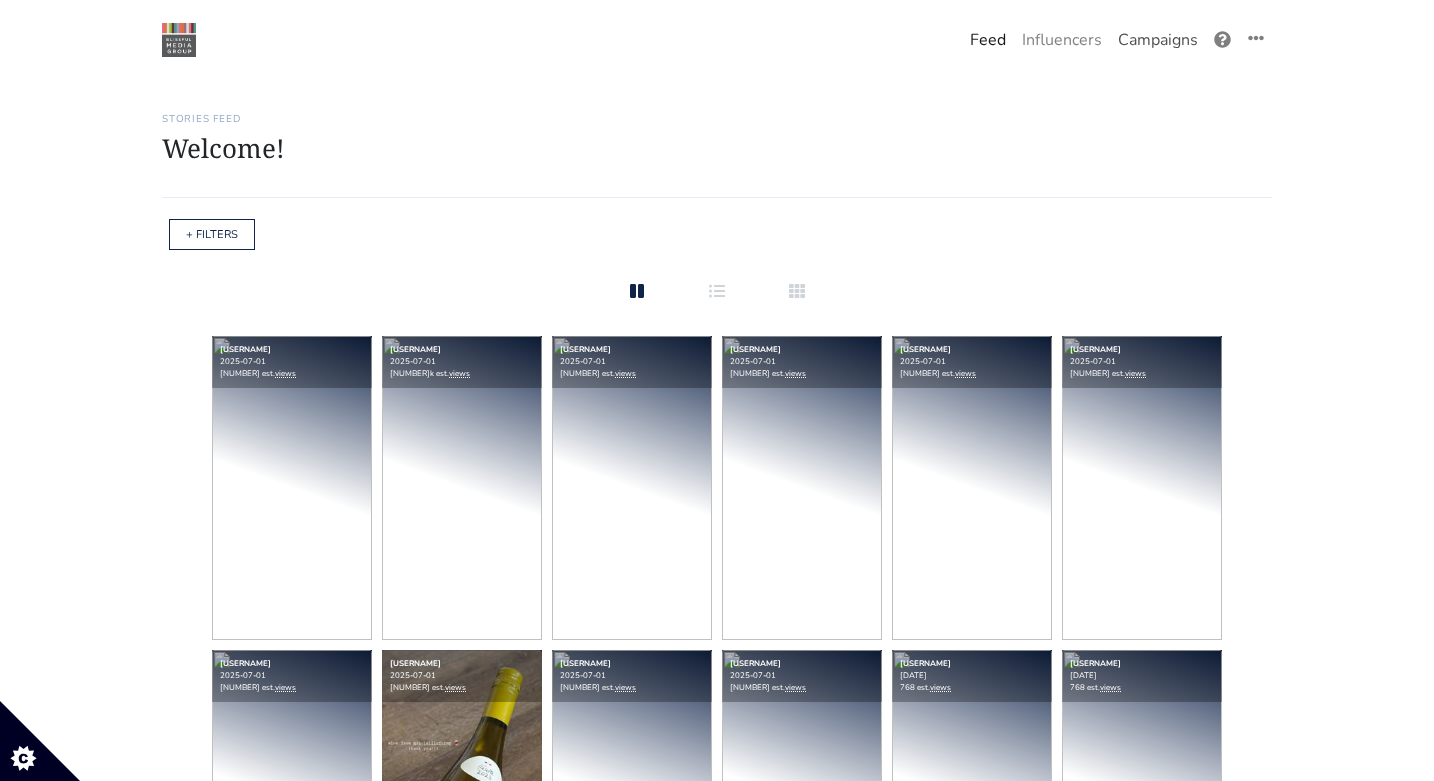 click on "Campaigns" at bounding box center [1158, 40] 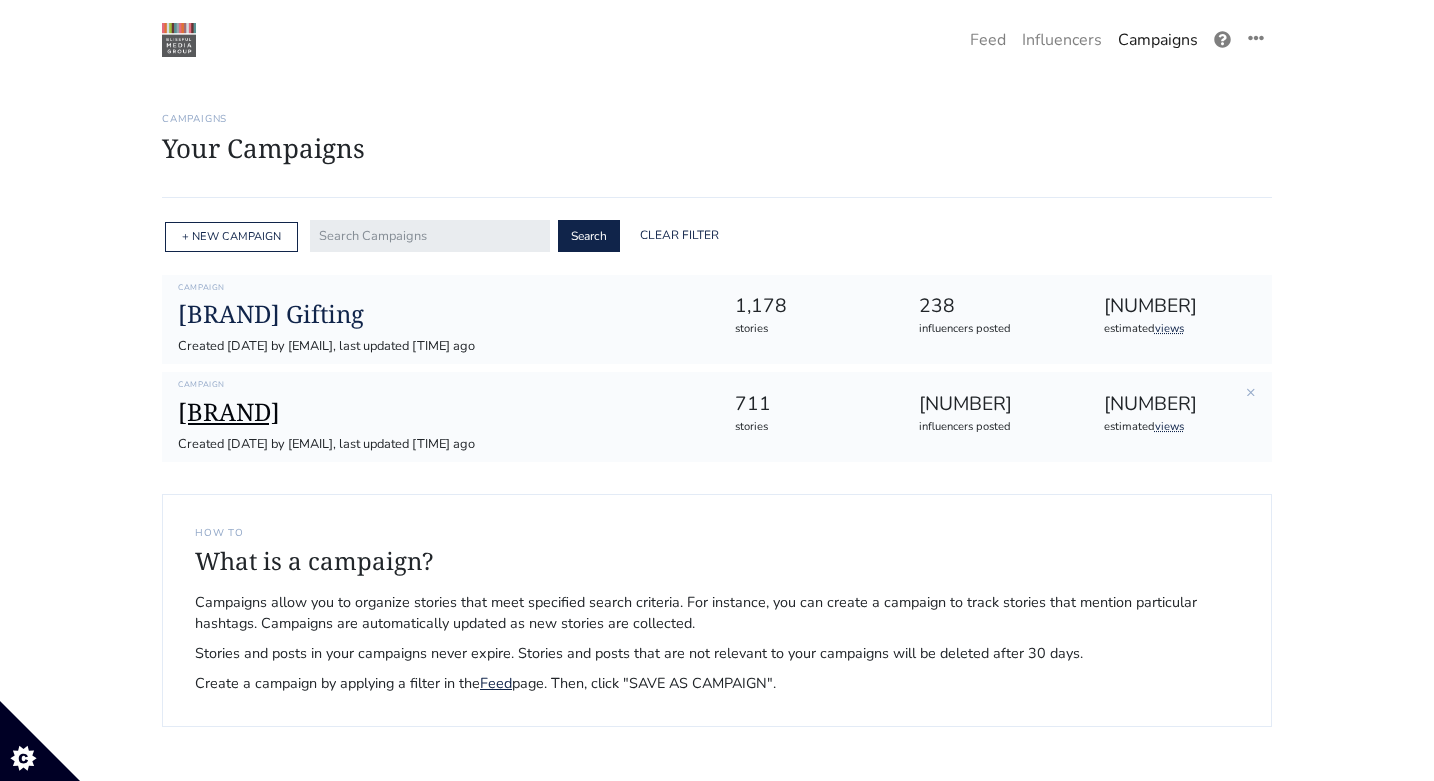 click on "[BRAND]" at bounding box center (440, 412) 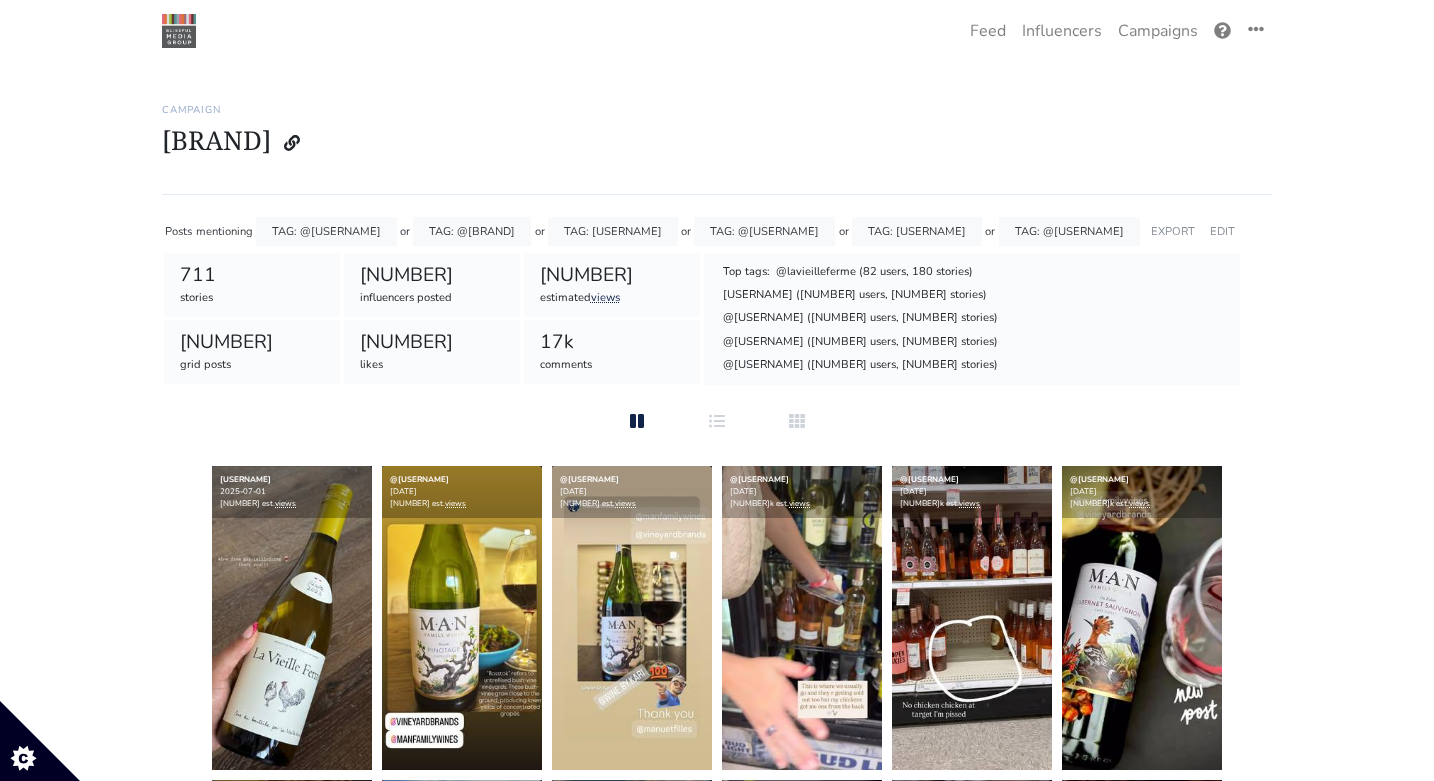 scroll, scrollTop: 23, scrollLeft: 0, axis: vertical 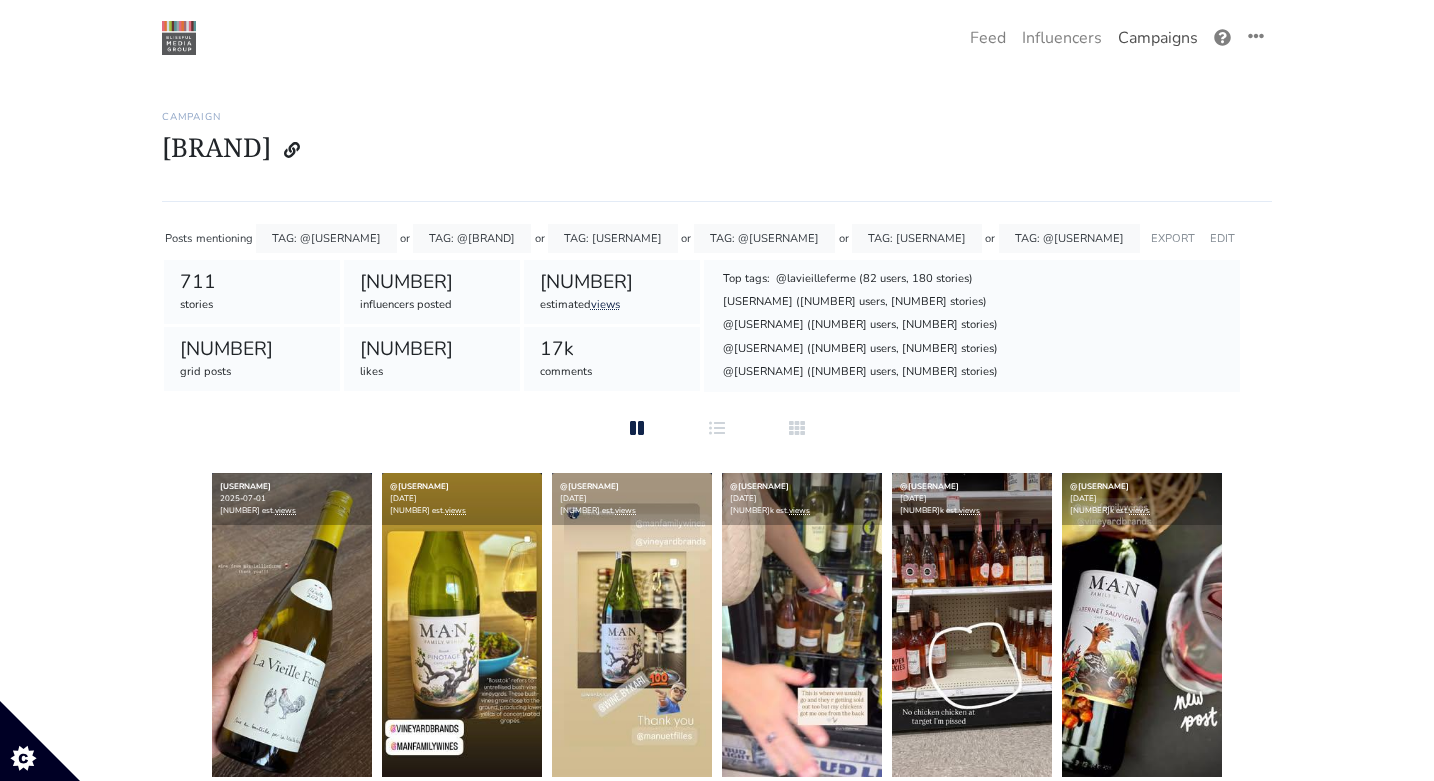 click on "Campaigns" at bounding box center [1158, 38] 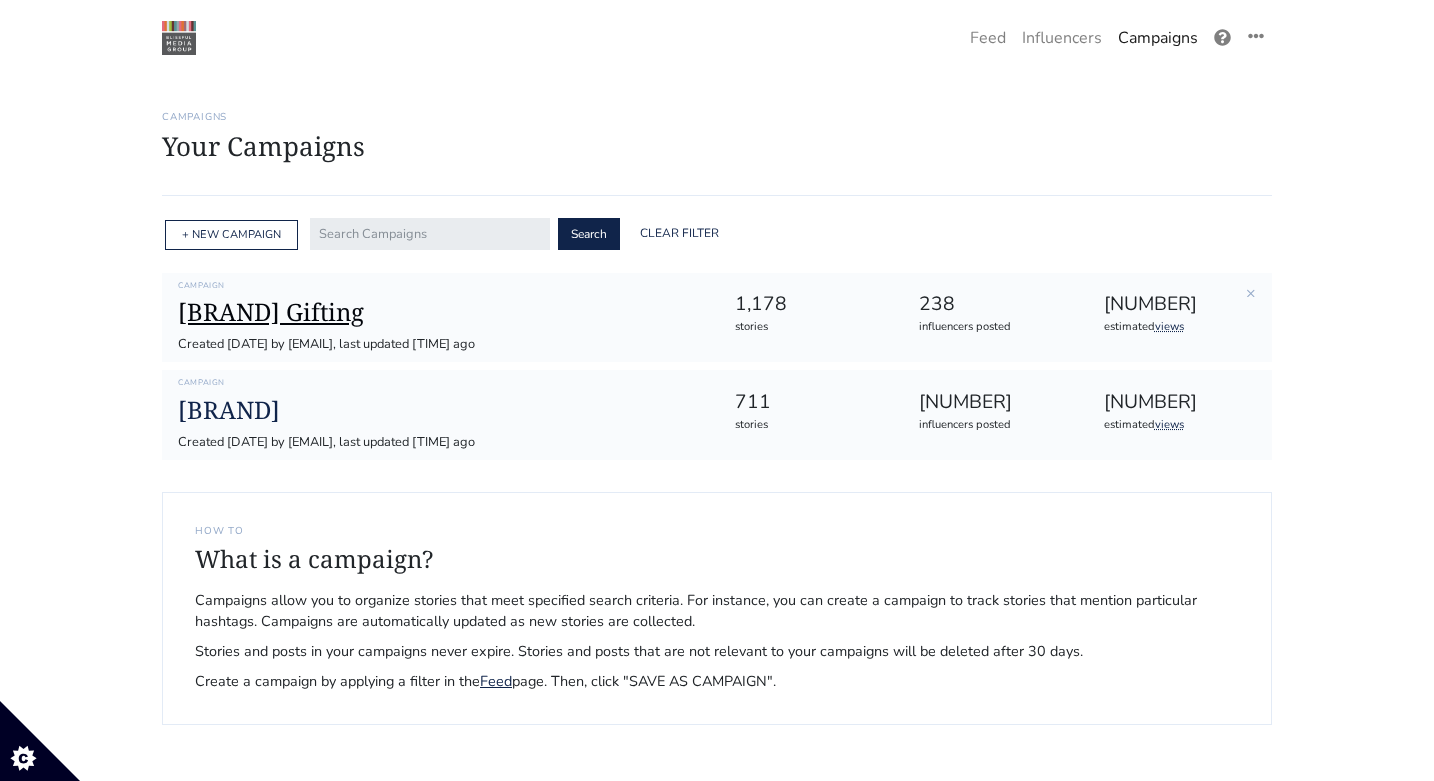 click on "[BRAND] Gifting" at bounding box center (440, 312) 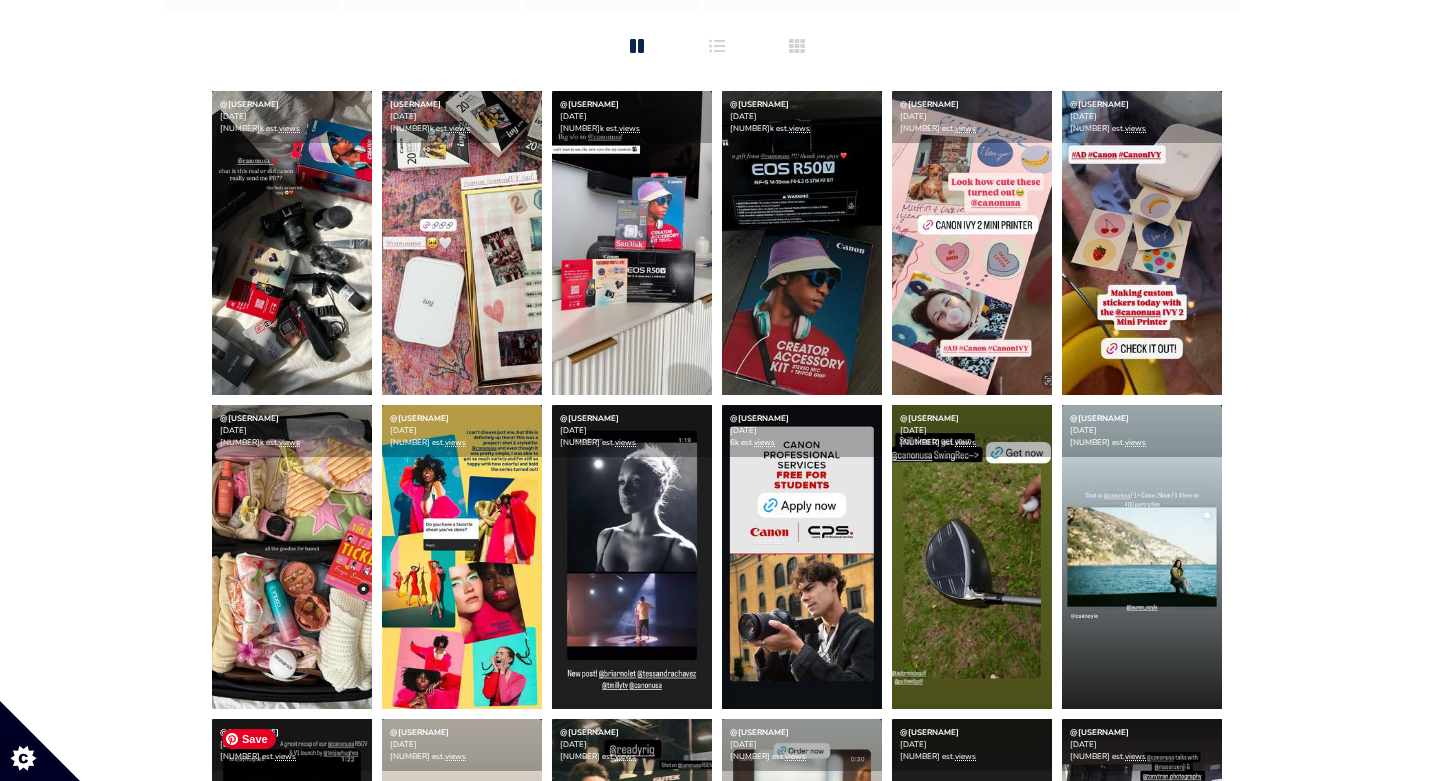 scroll, scrollTop: 401, scrollLeft: 0, axis: vertical 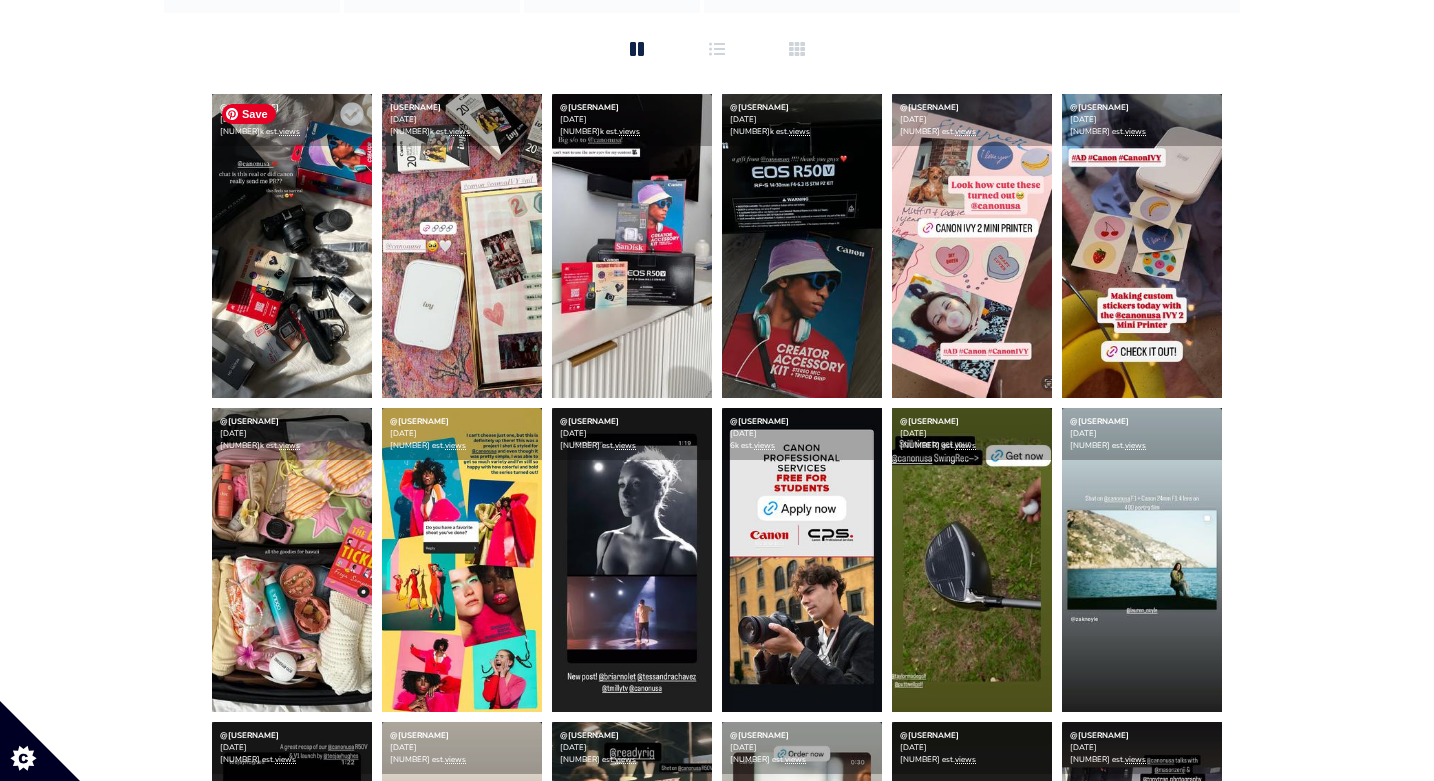 click at bounding box center (292, 246) 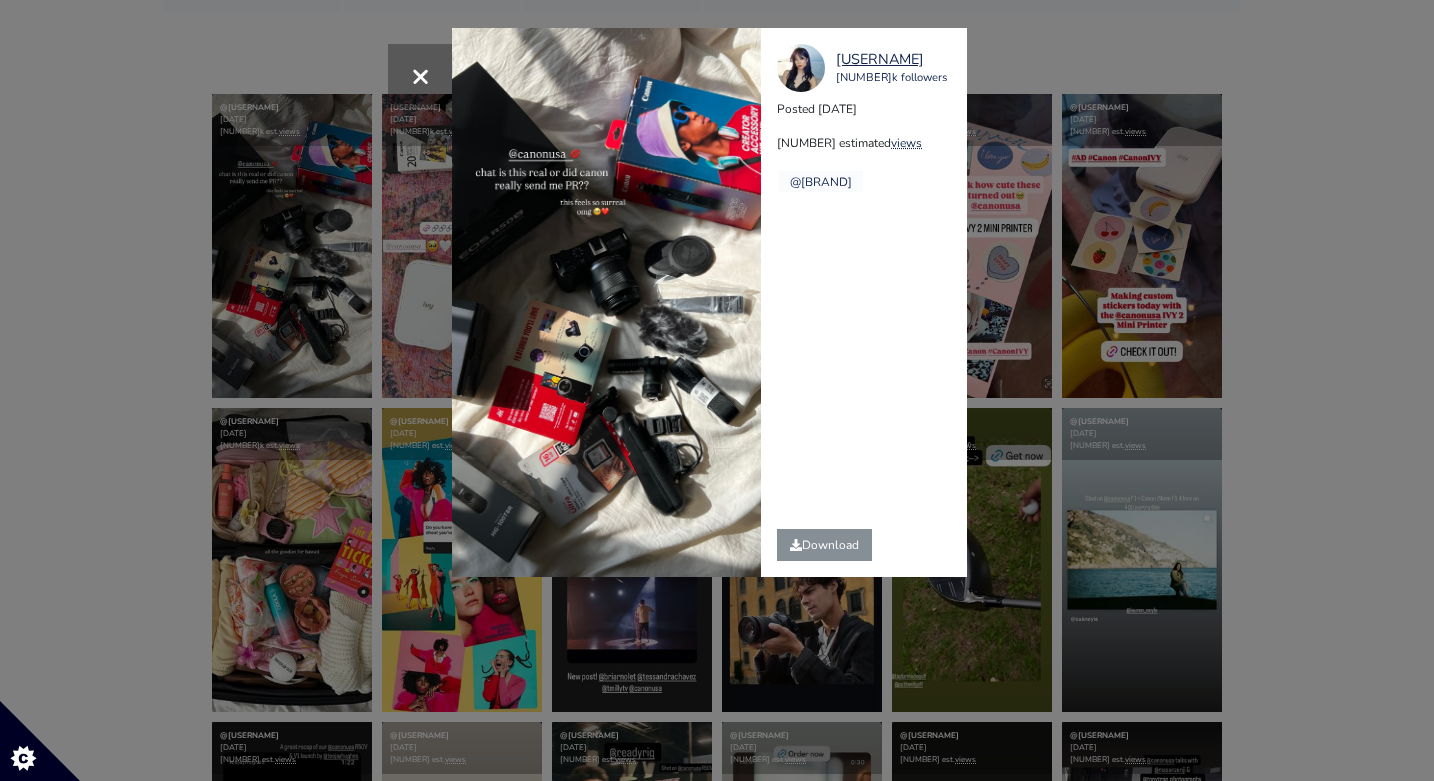 click on "×
[USERNAME]
[NUMBER] followers
Posted [DATE]
[NUMBER]
estimated
views
[BRAND]" at bounding box center [717, 390] 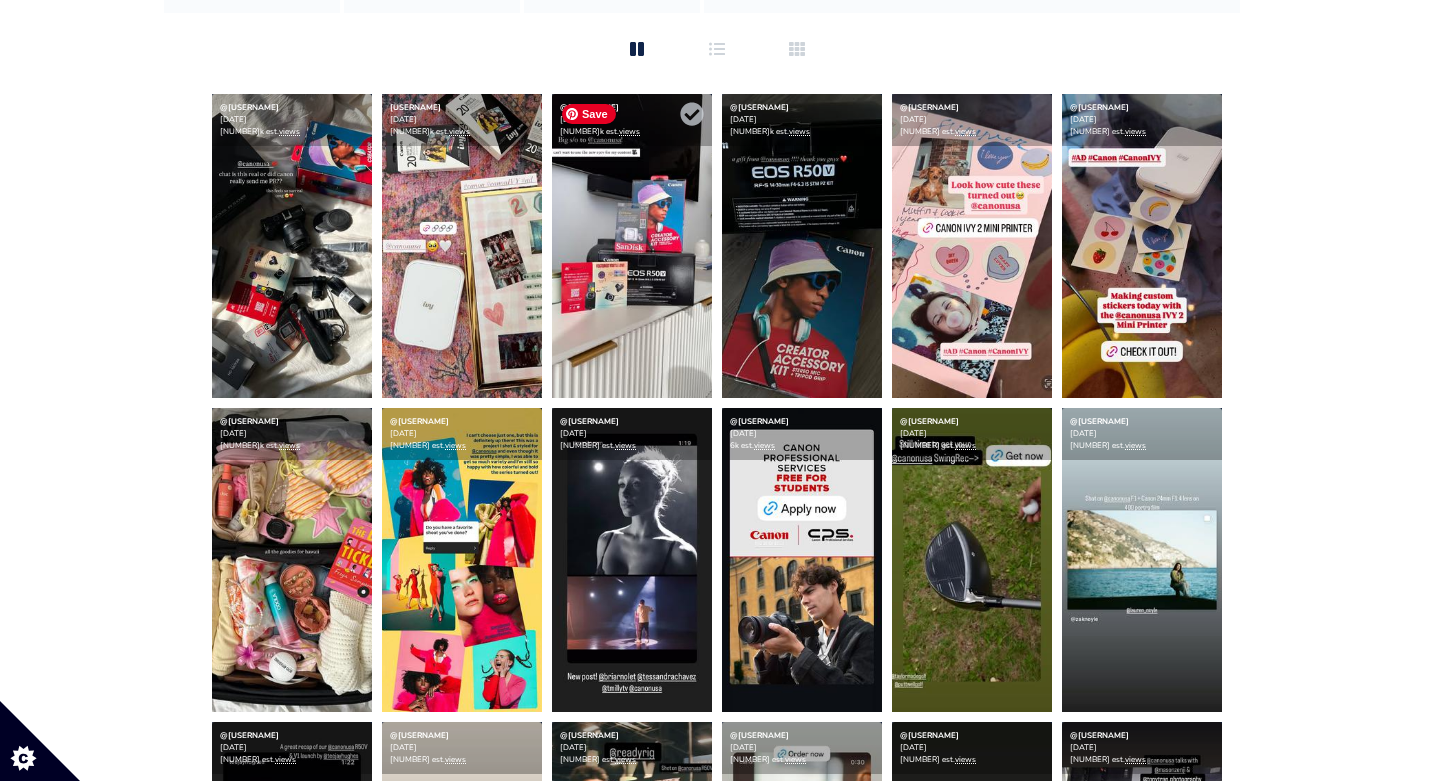 click at bounding box center (292, 246) 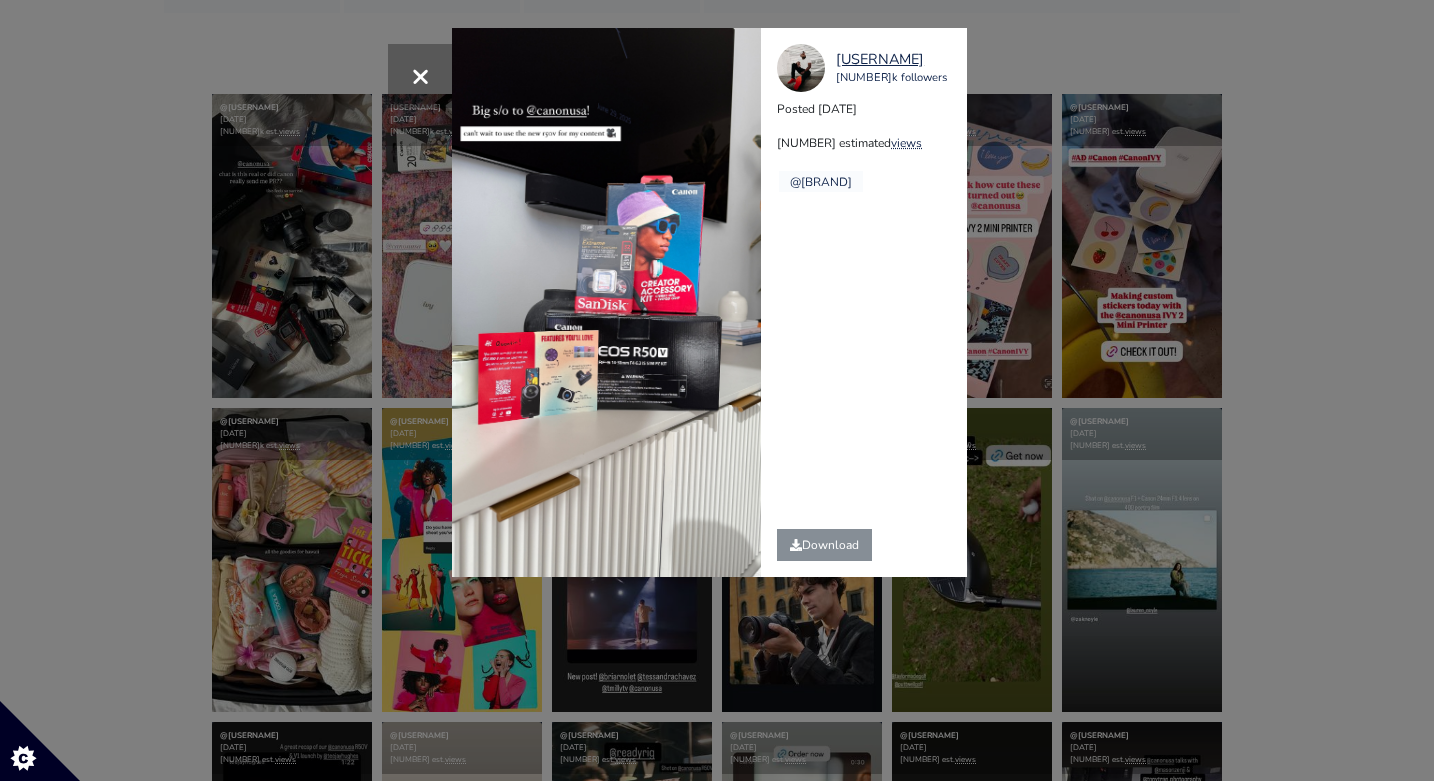 drag, startPoint x: 1278, startPoint y: 294, endPoint x: 1273, endPoint y: 303, distance: 10.29563 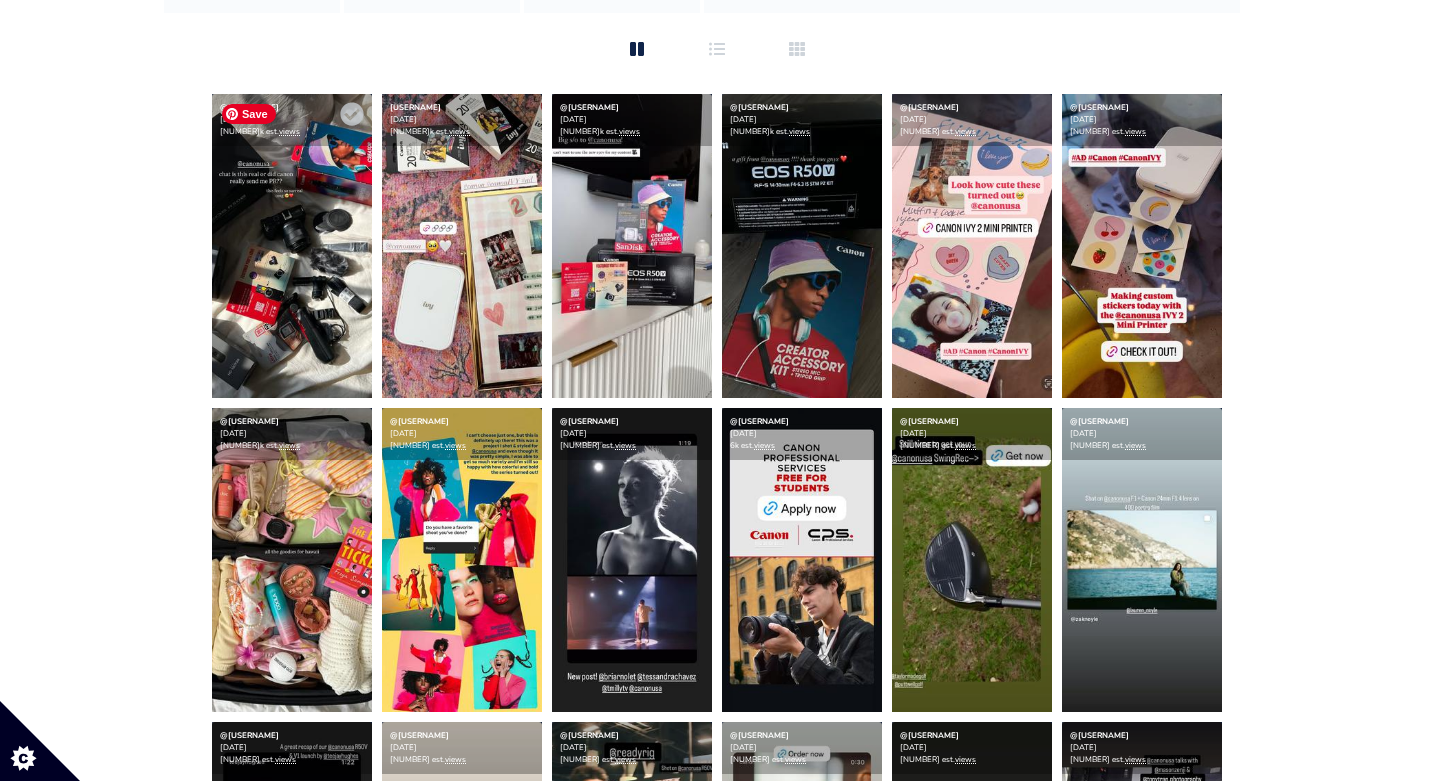 click at bounding box center (292, 246) 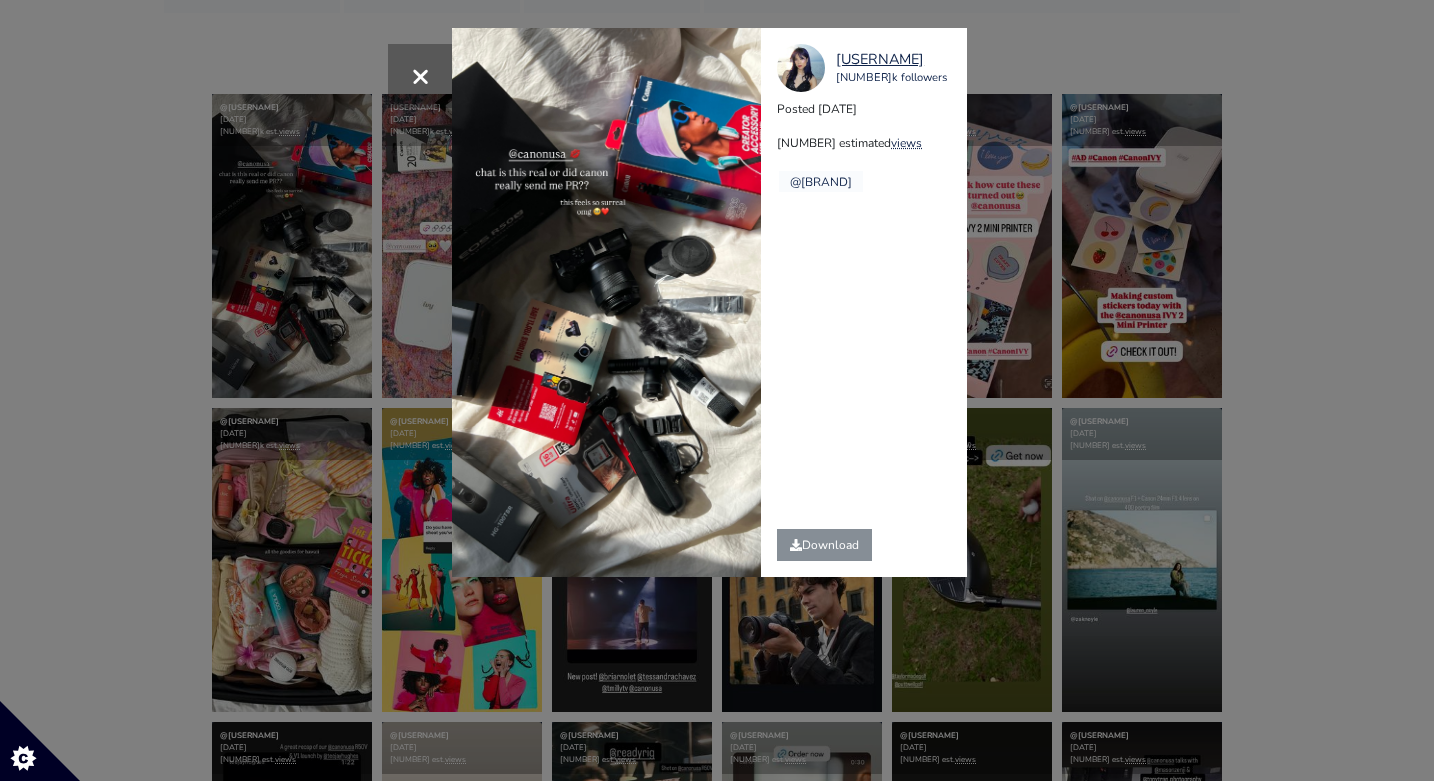 click on "[USERNAME]
[NUMBER]k followers
Posted [DATE]
[NUMBER]
estimated
views
@[BRAND]" at bounding box center (871, 302) 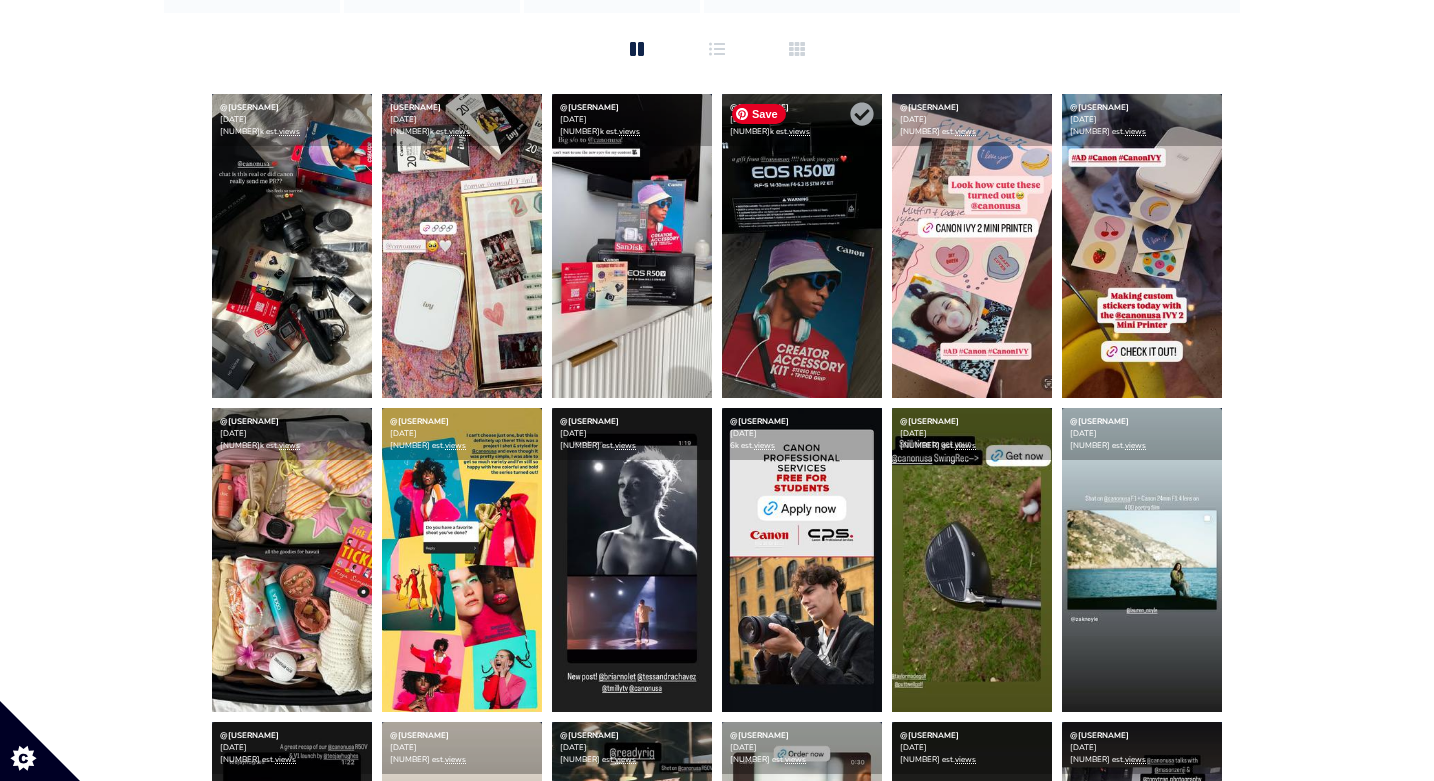 click at bounding box center (292, 246) 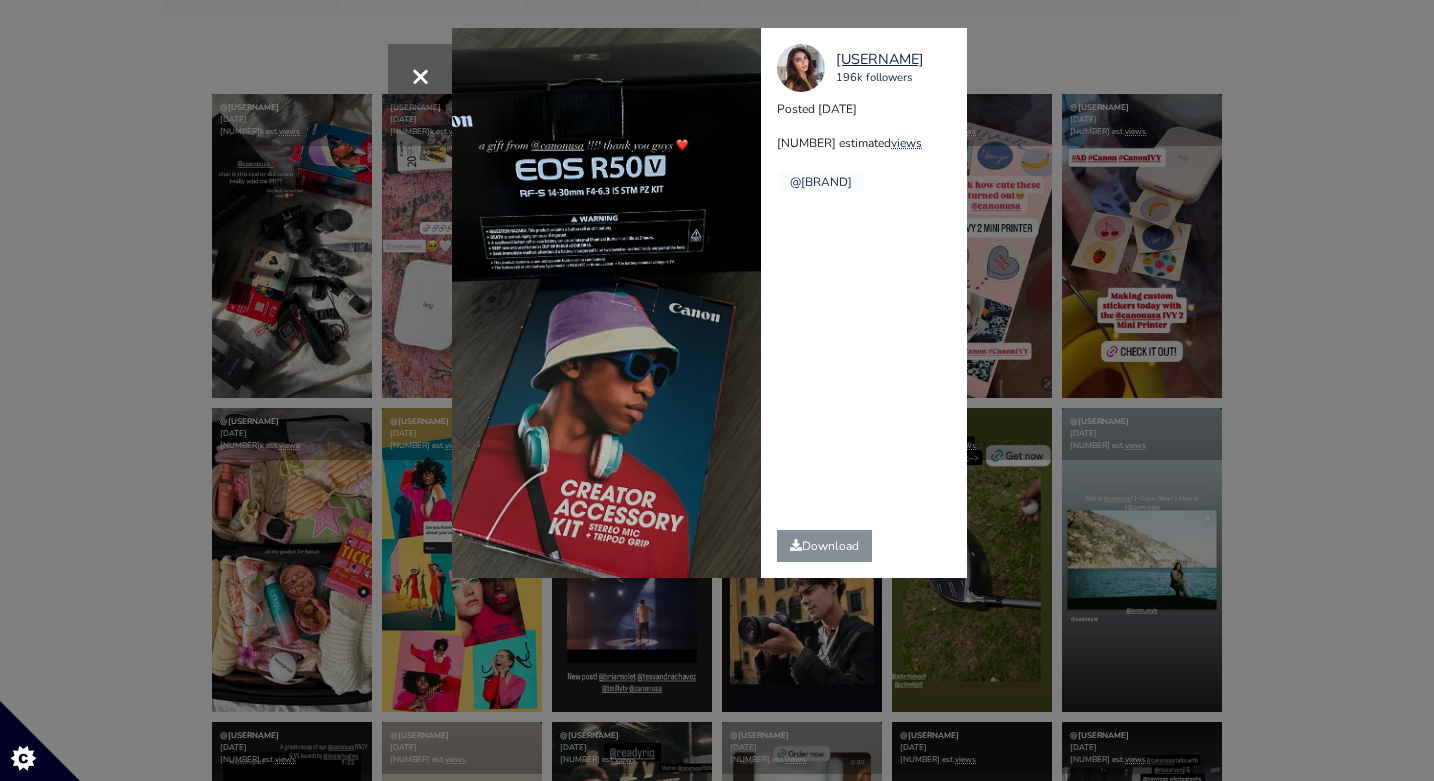 click on "×
[USERNAME]
[NUMBER] followers
Posted [DATE]
[NUMBER]
estimated
views
[BRAND]" at bounding box center [717, 390] 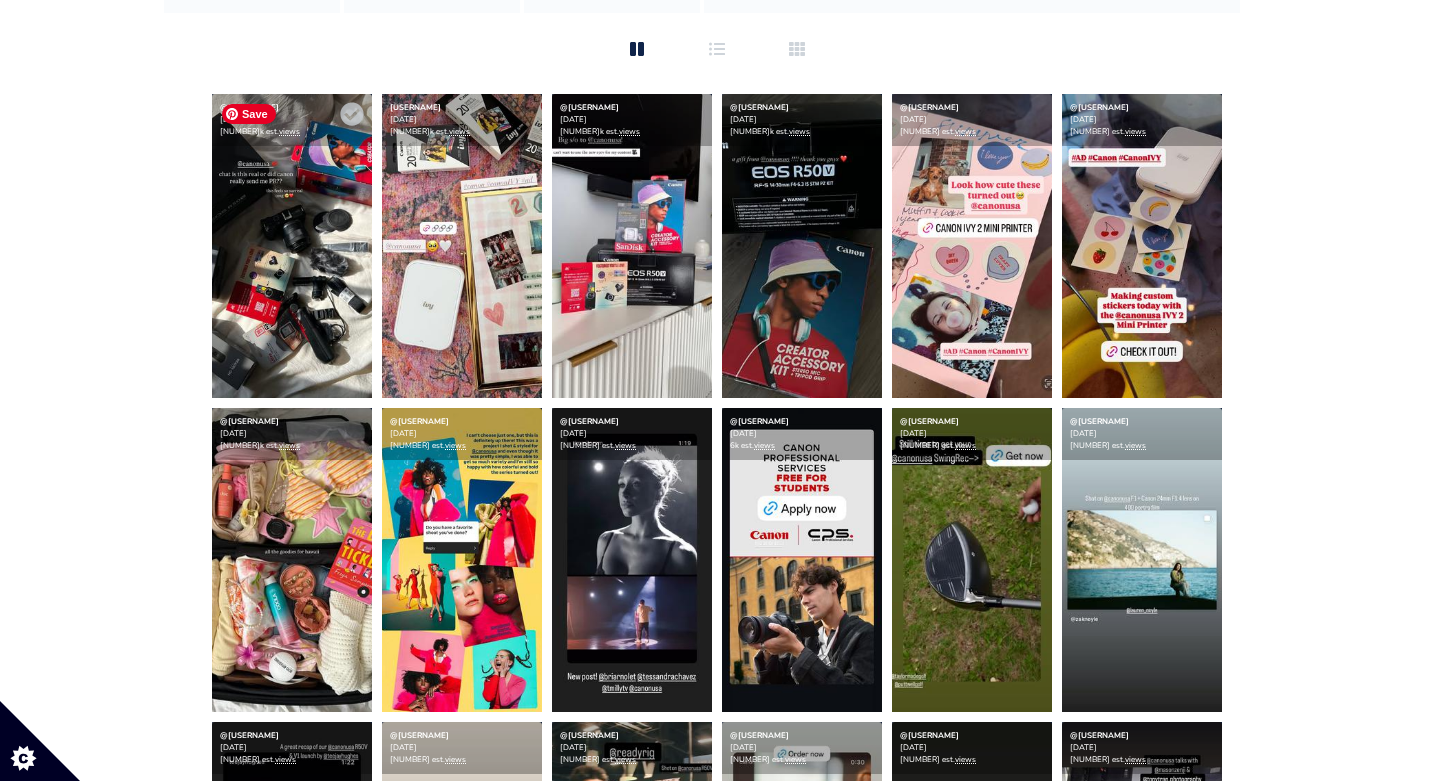 click at bounding box center [292, 246] 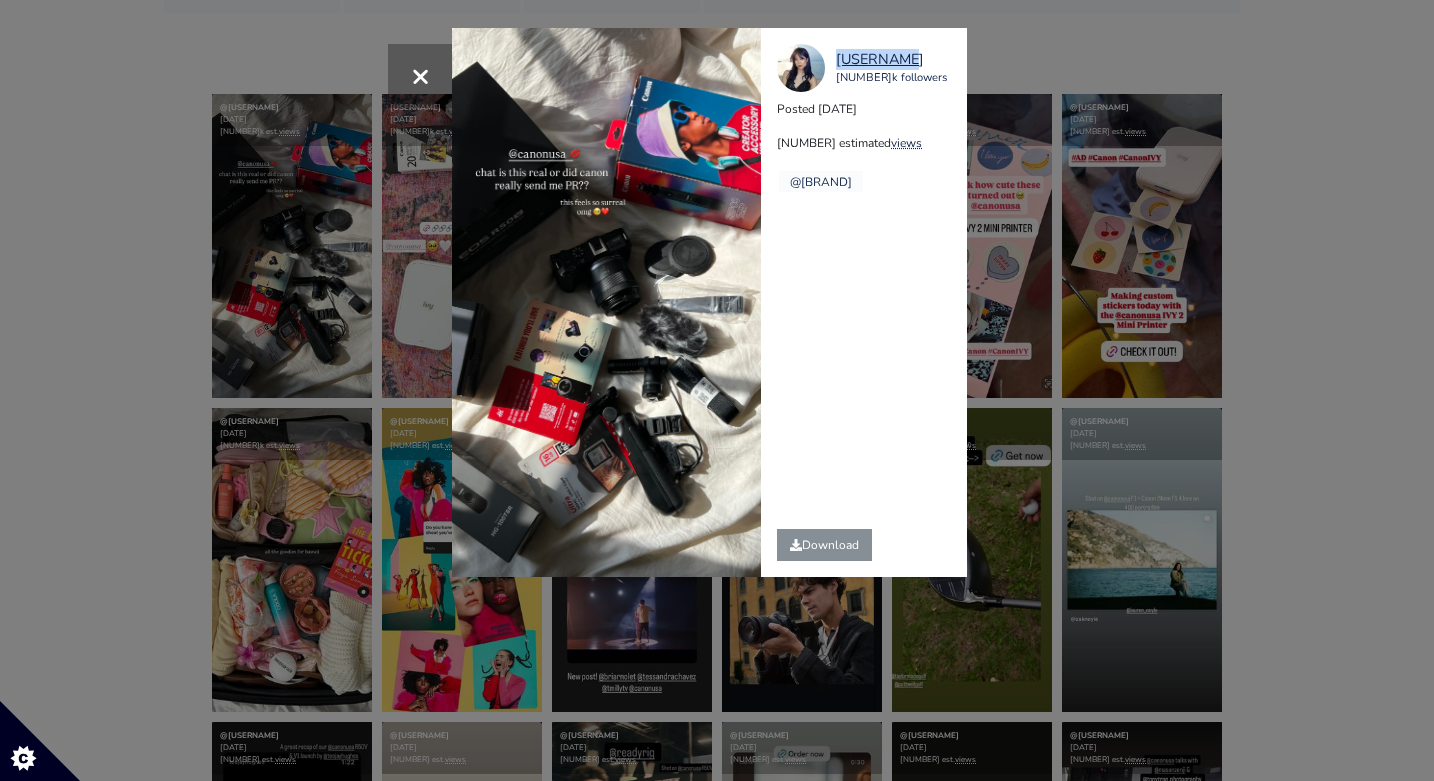 copy on "[USERNAME]" 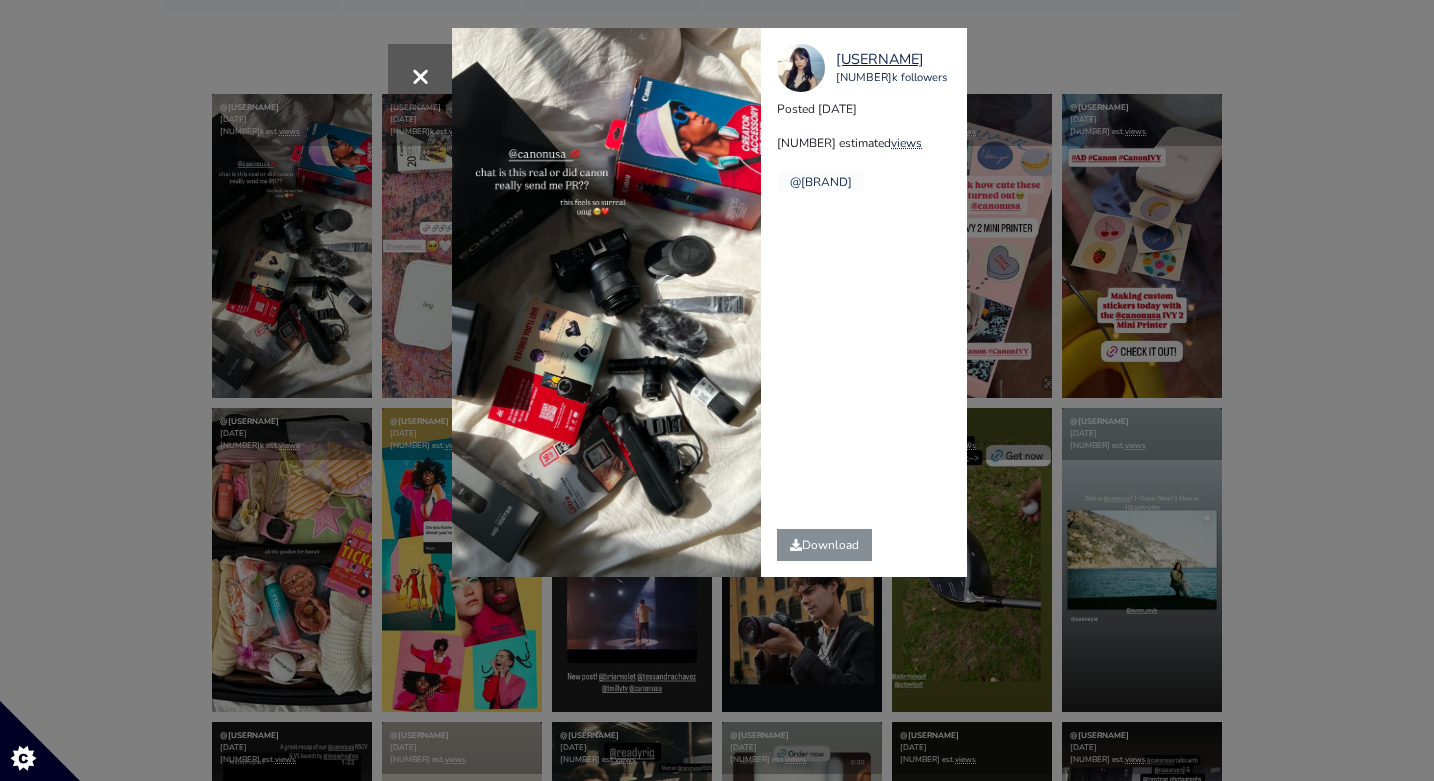 click on "×
[USERNAME]
[NUMBER] followers
Posted [DATE]
[NUMBER]
estimated
views
[BRAND]" at bounding box center (717, 390) 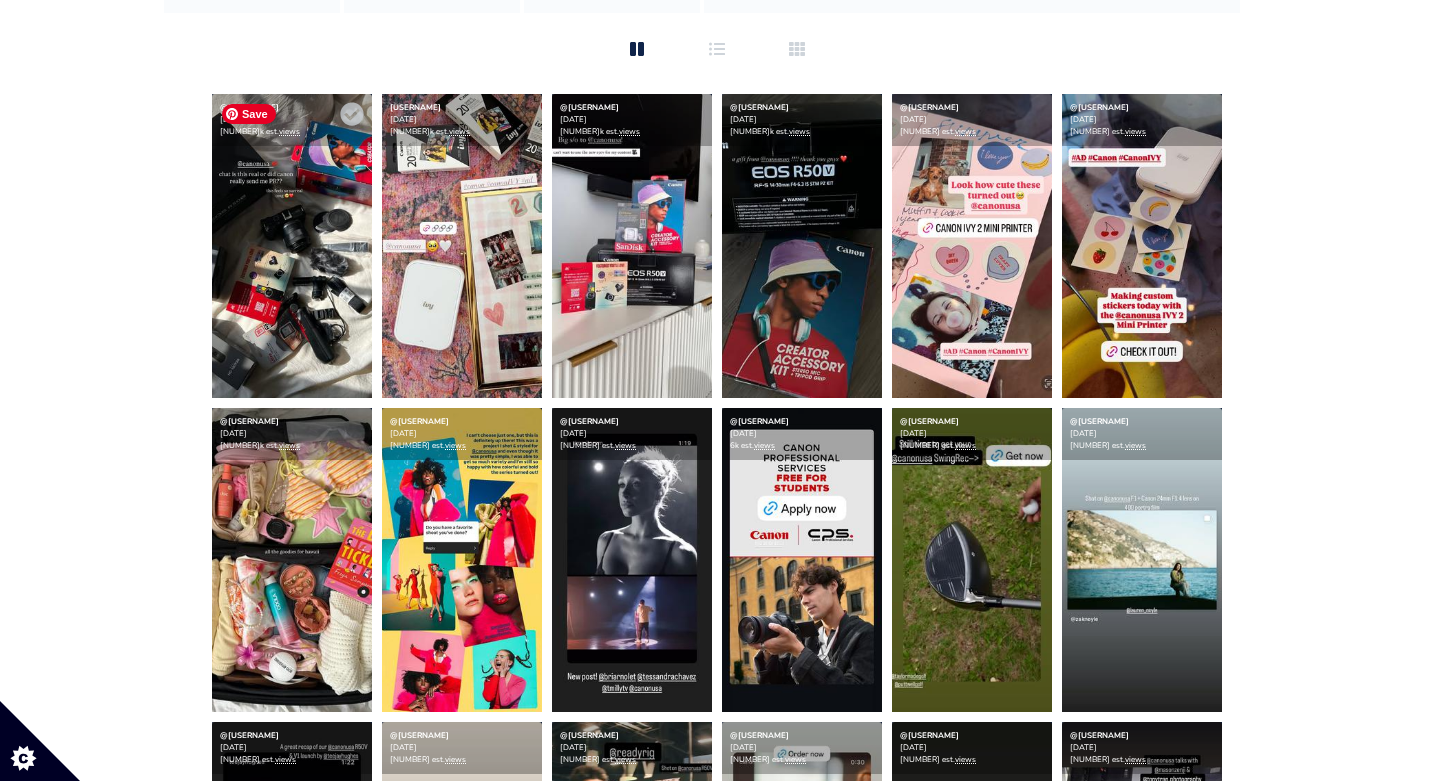 click at bounding box center (292, 246) 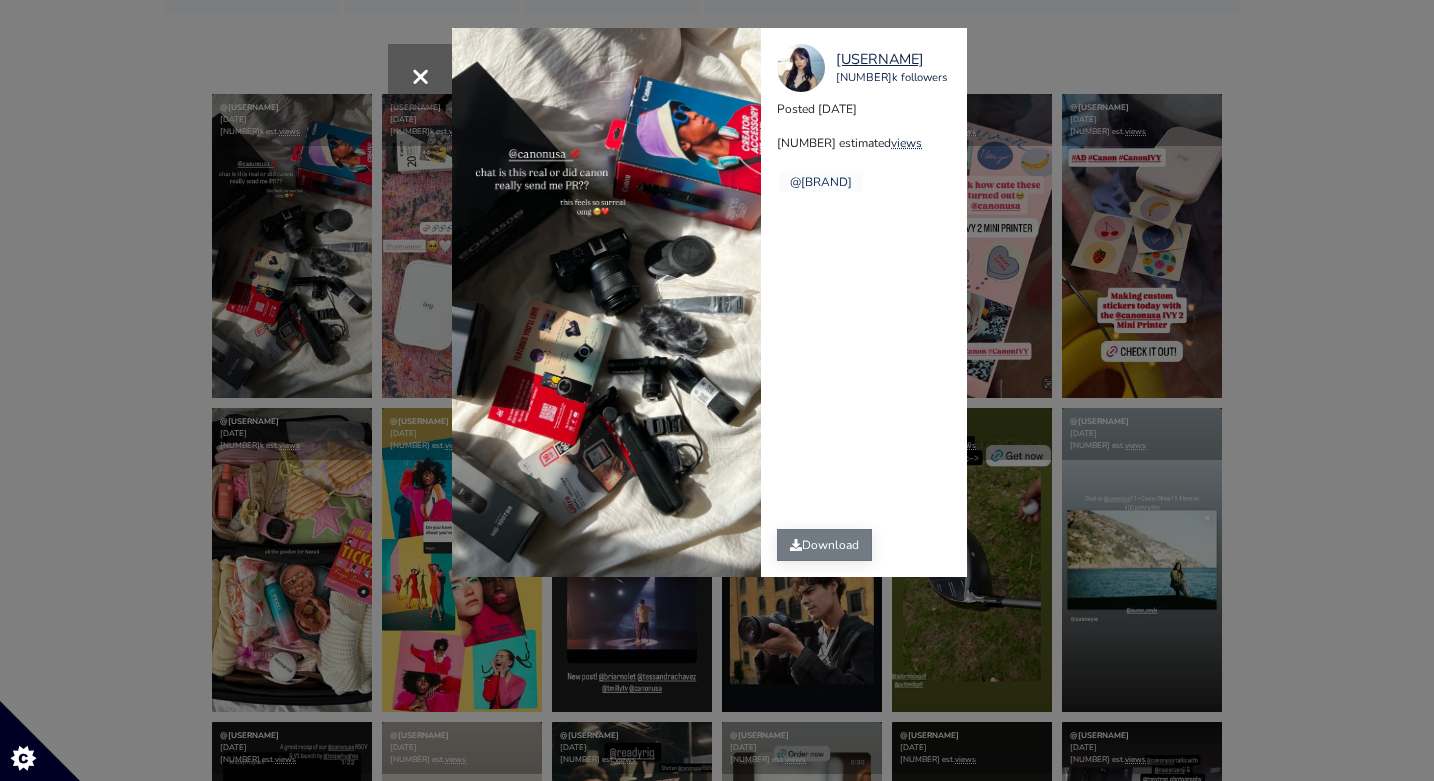 click on "Download" at bounding box center [824, 545] 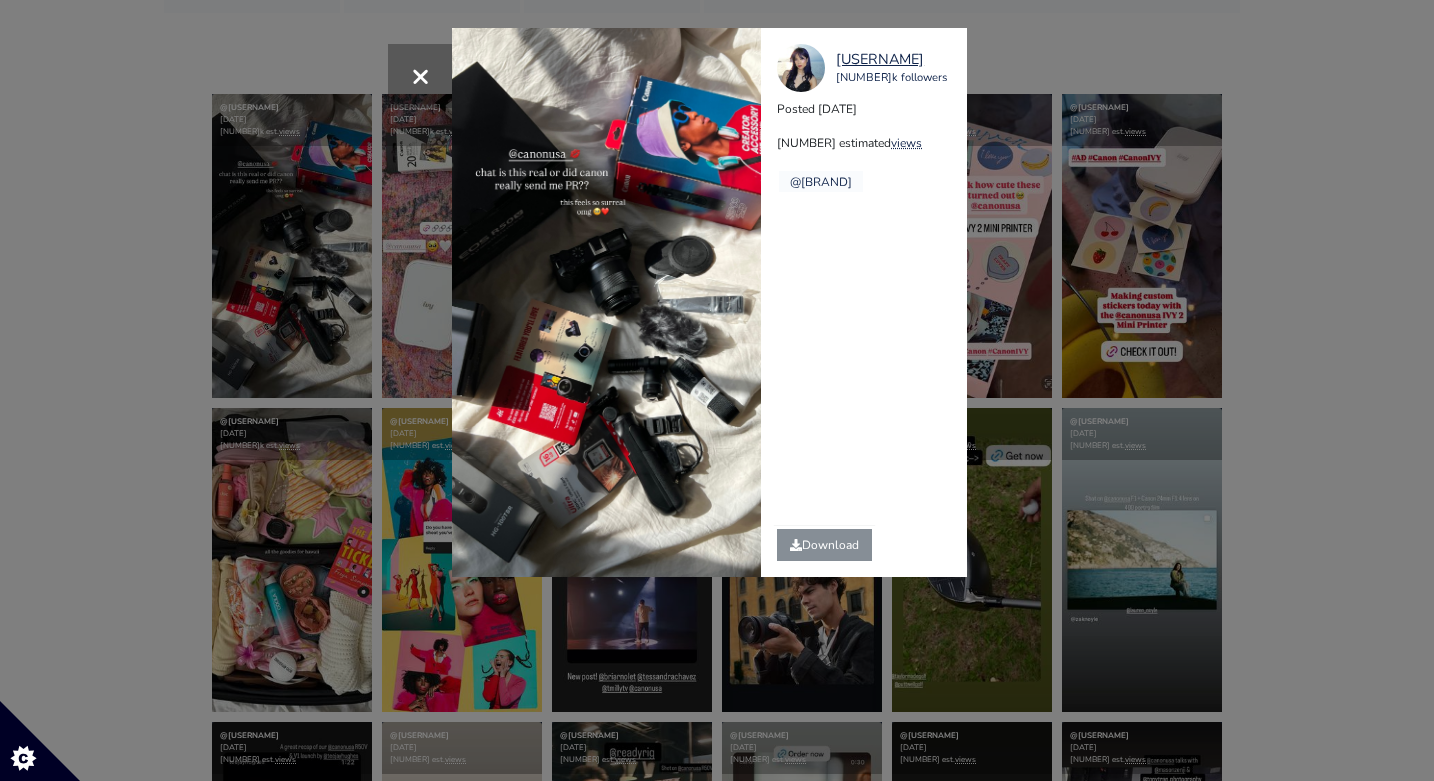 click on "×
[USERNAME]
[NUMBER] followers
Posted [DATE]
[NUMBER]
estimated
views
[BRAND]" at bounding box center [717, 390] 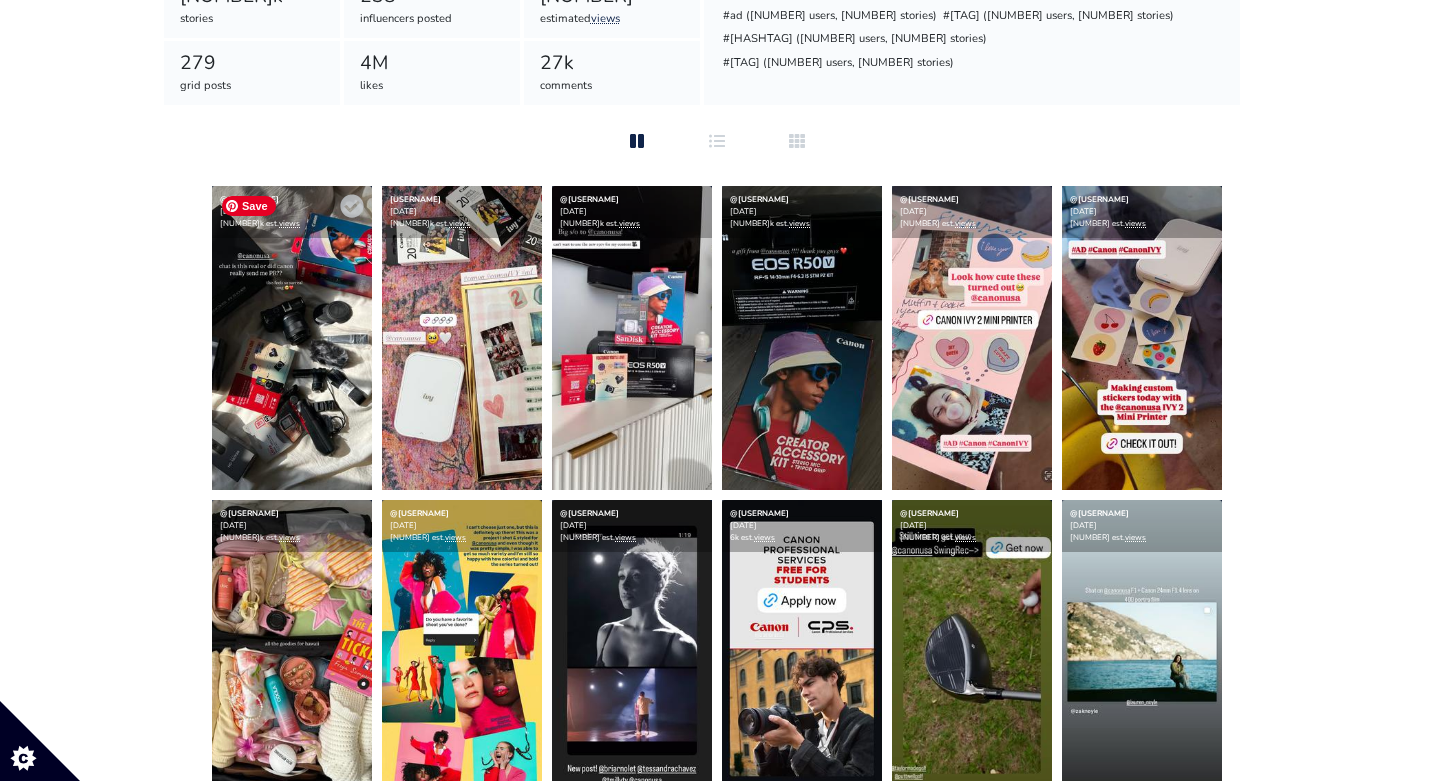 scroll, scrollTop: 294, scrollLeft: 0, axis: vertical 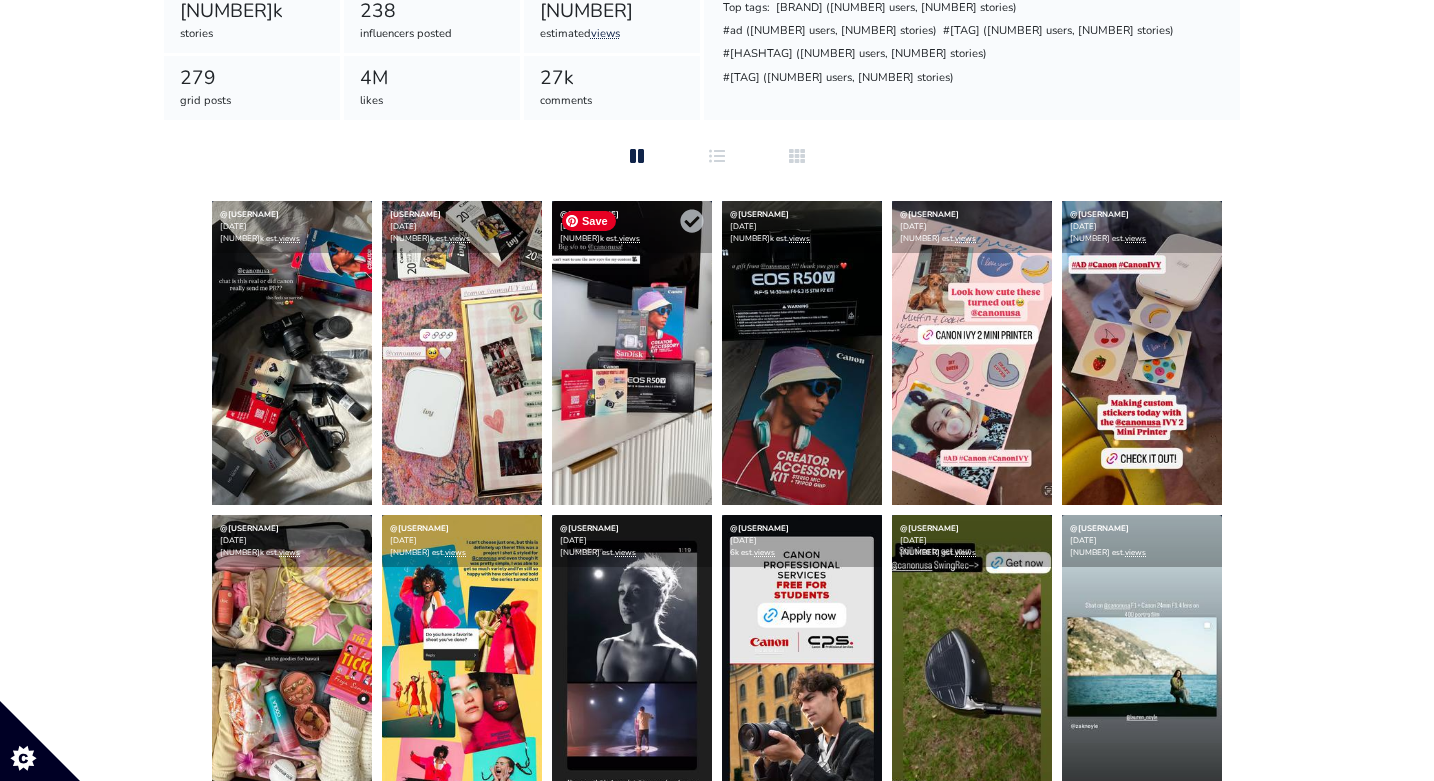 click at bounding box center [292, 353] 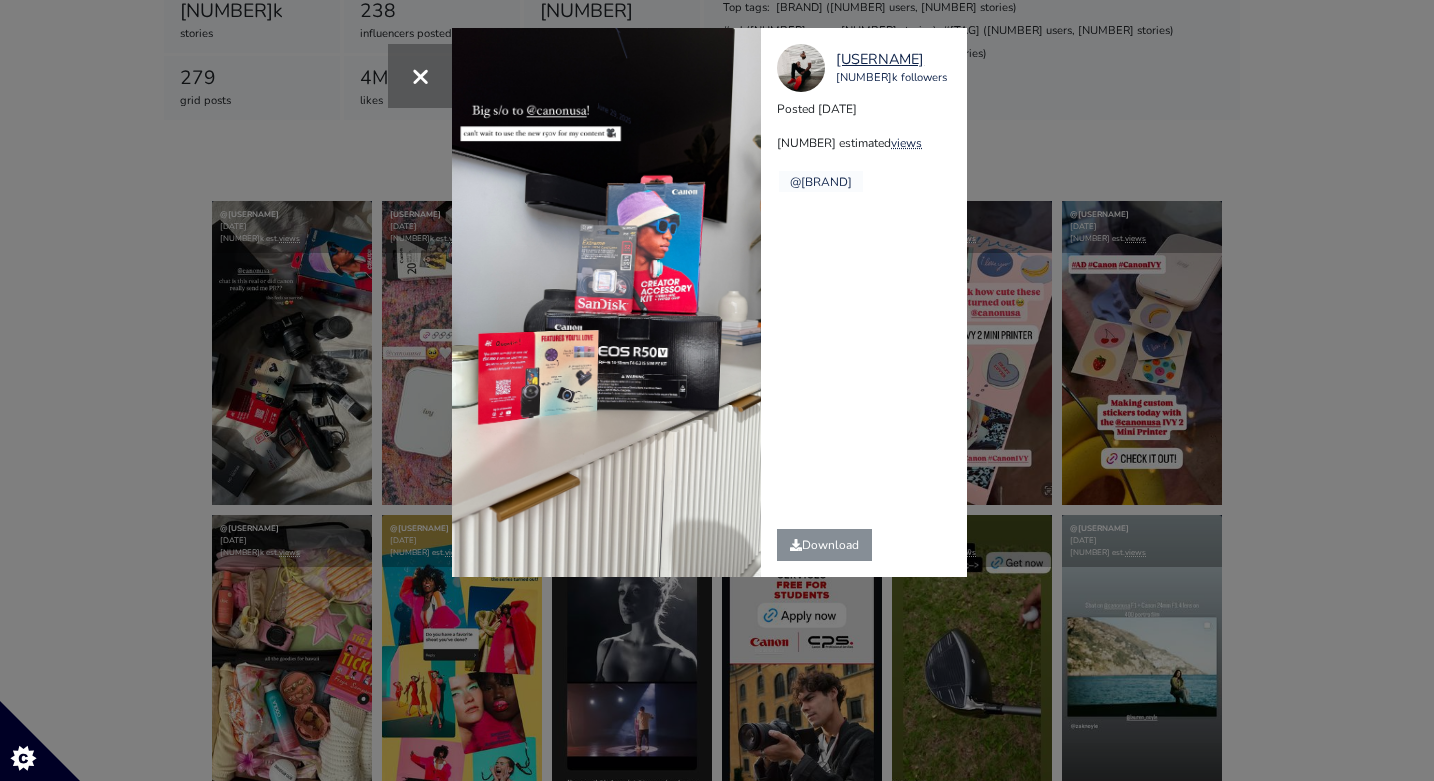 click on "@[USERNAME]" at bounding box center [717, 390] 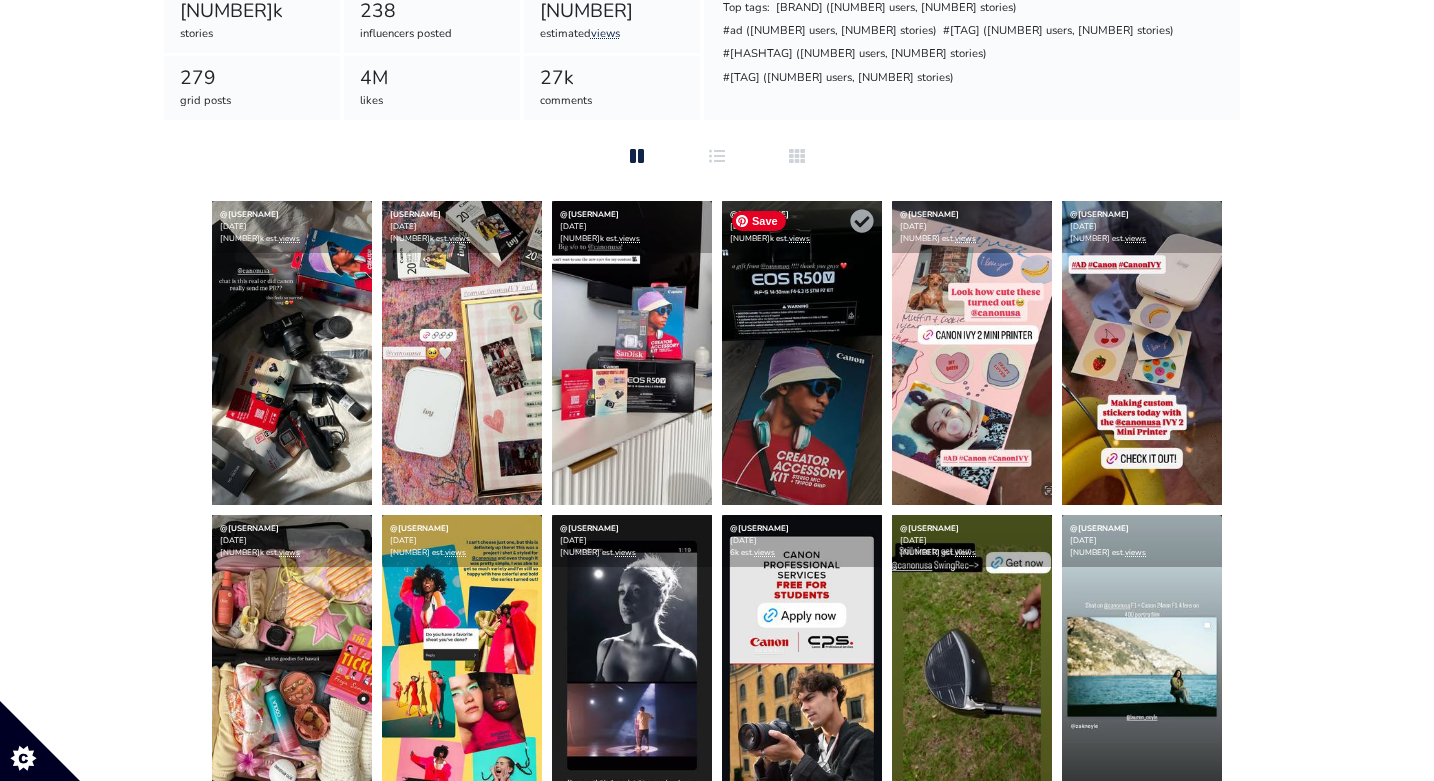 click at bounding box center (292, 353) 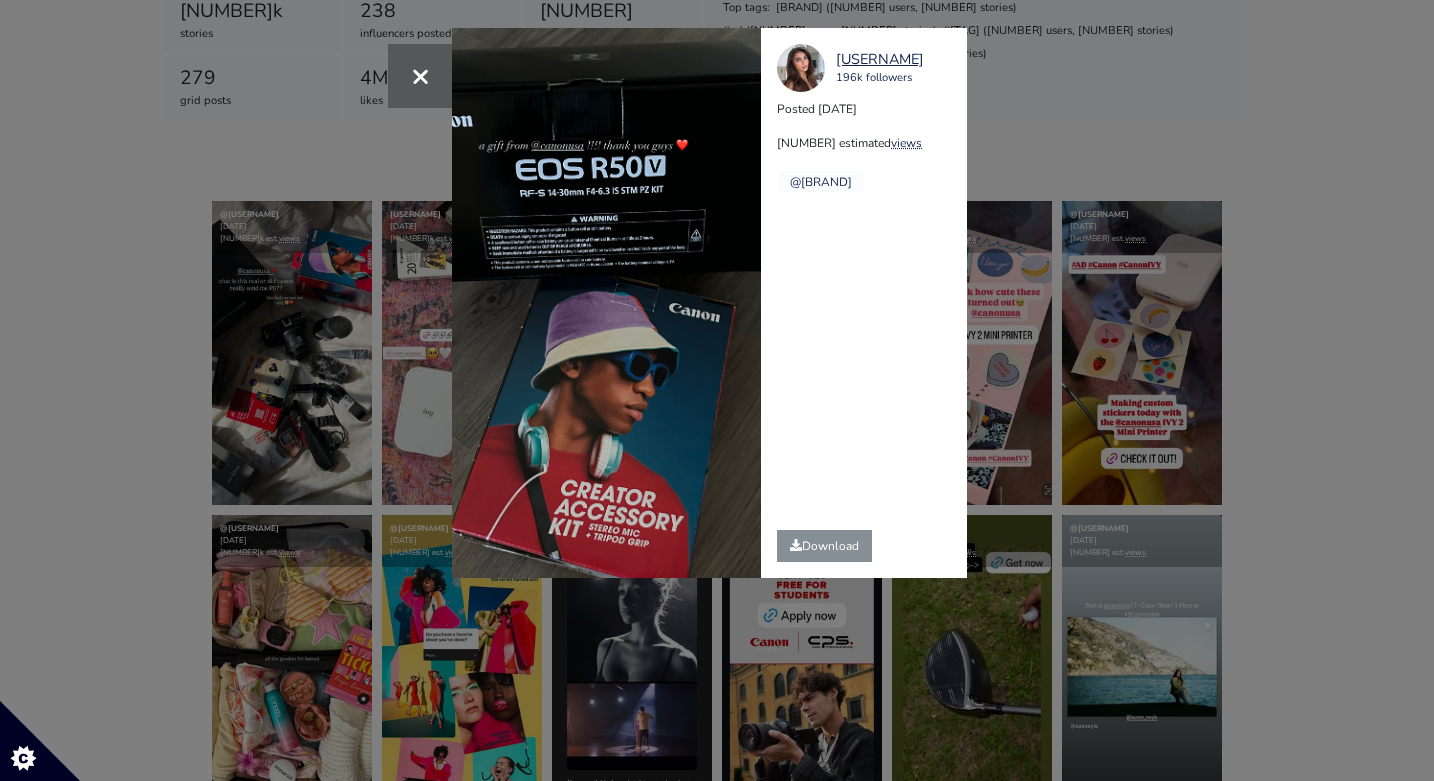click on "×
[USERNAME]
[NUMBER] followers
Posted [DATE]
[NUMBER]
estimated
views
[BRAND]" at bounding box center (717, 390) 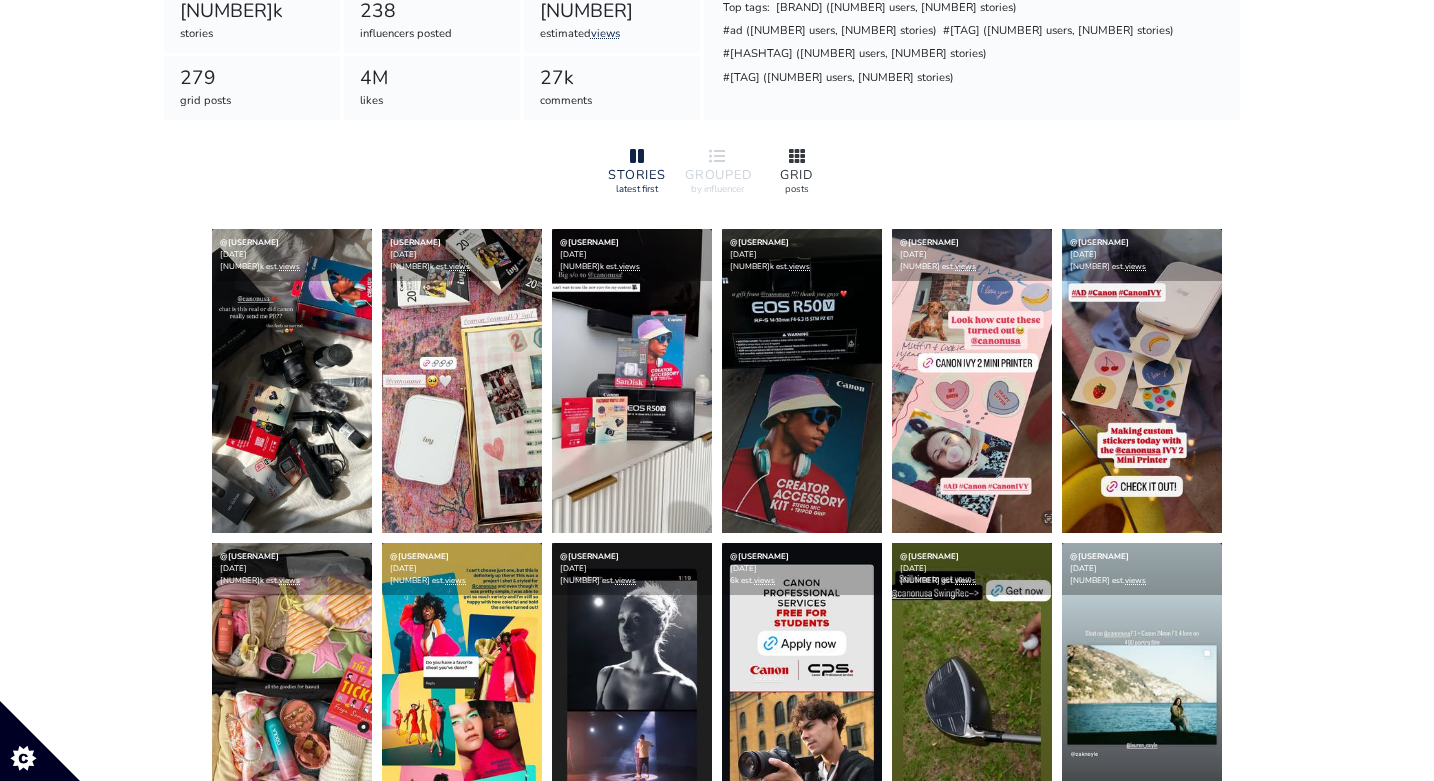 click at bounding box center (797, 157) 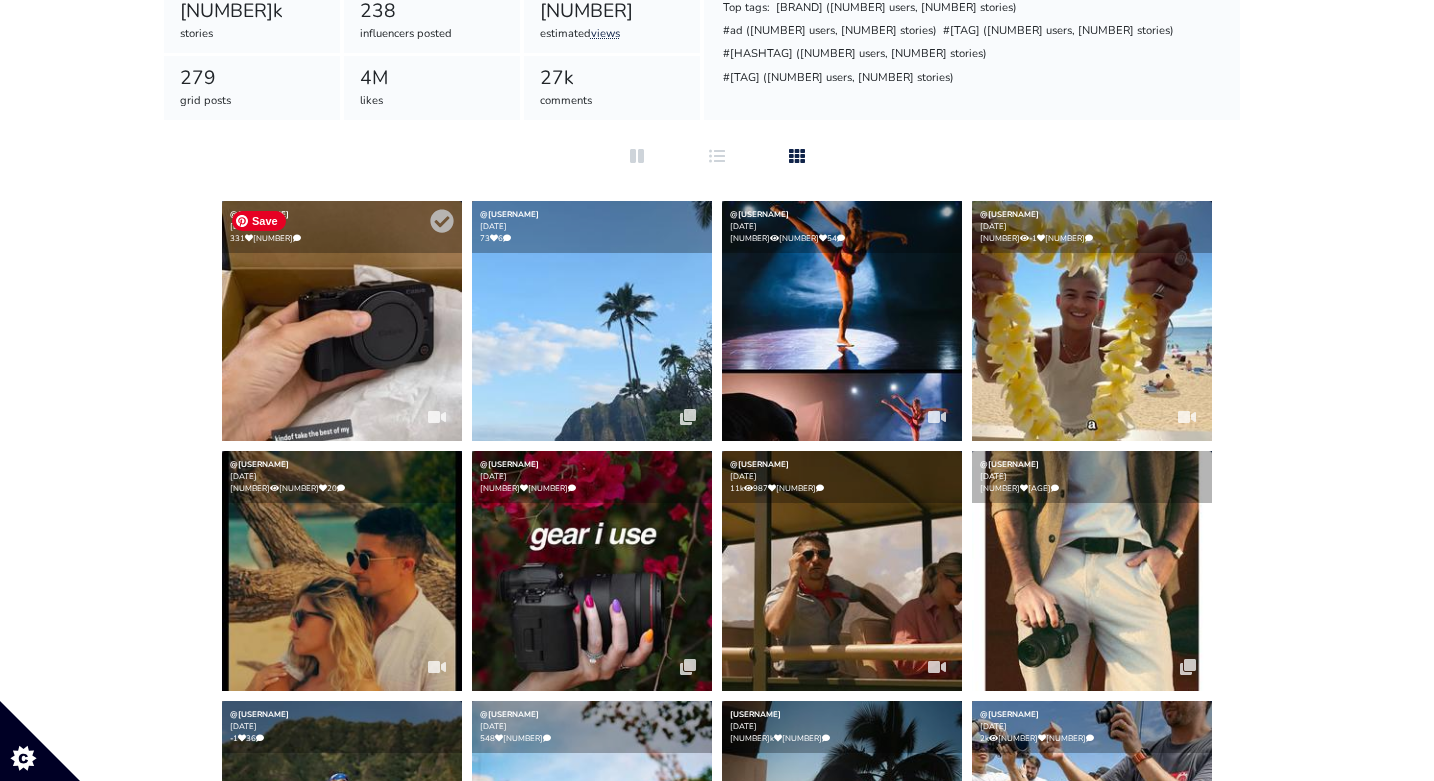 click at bounding box center [342, 321] 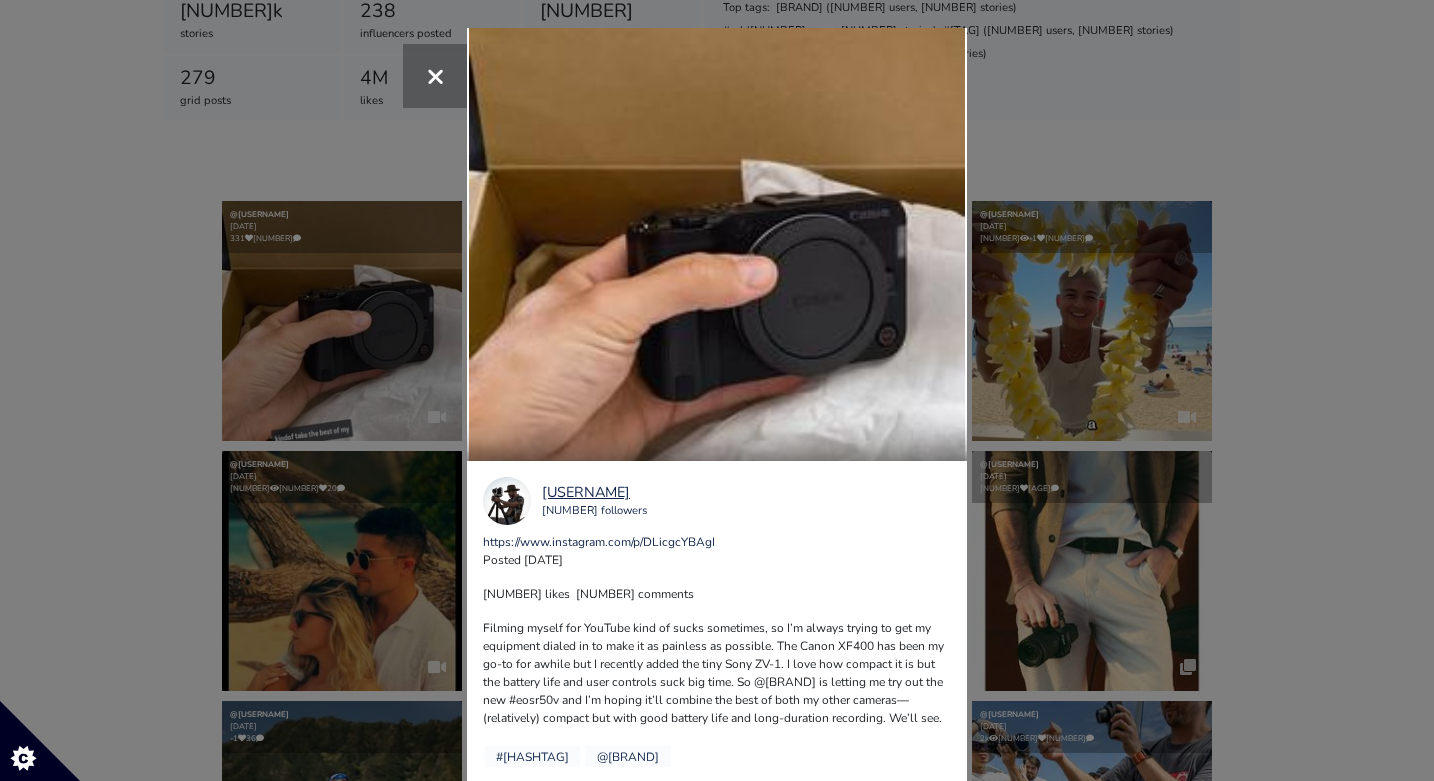 scroll, scrollTop: 13, scrollLeft: 0, axis: vertical 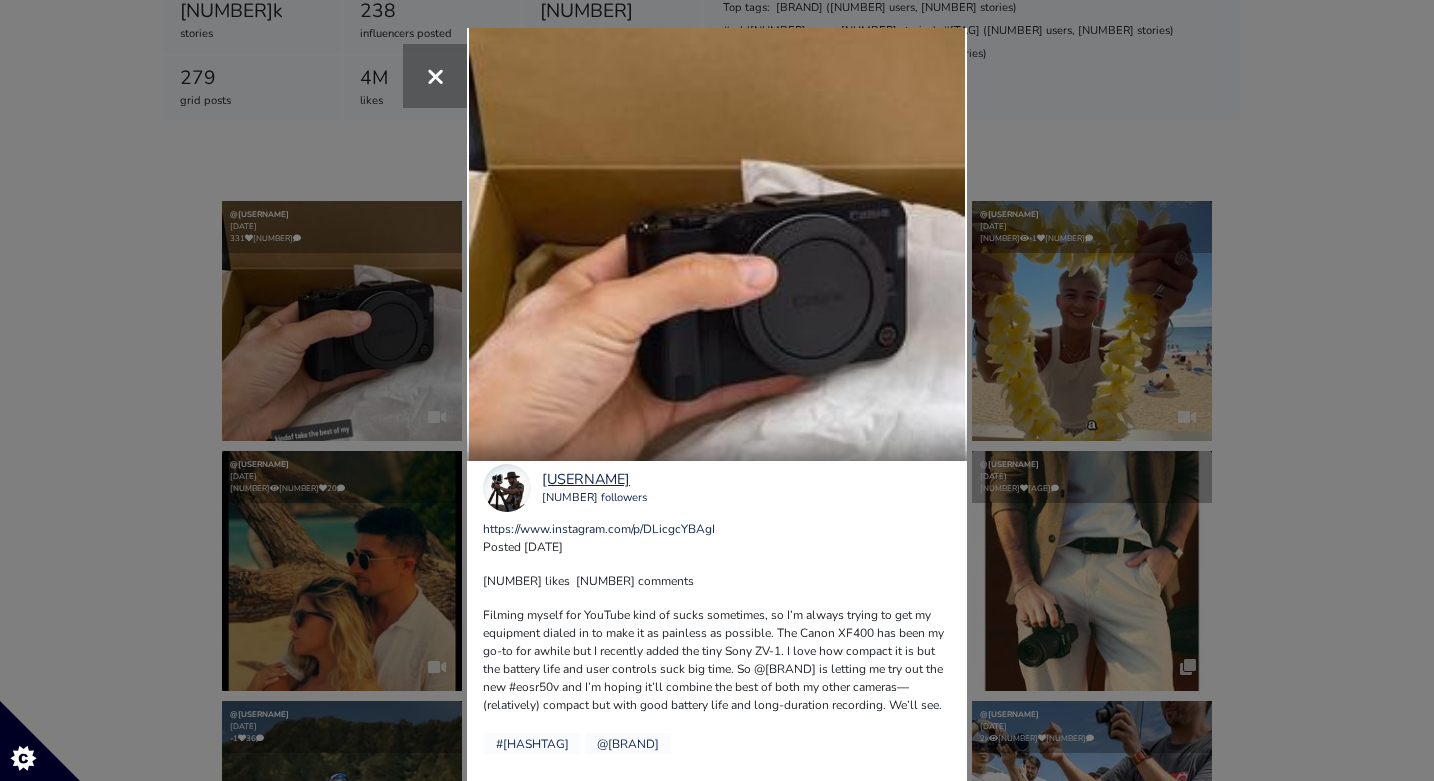 click on "@[USERNAME]" at bounding box center (717, 390) 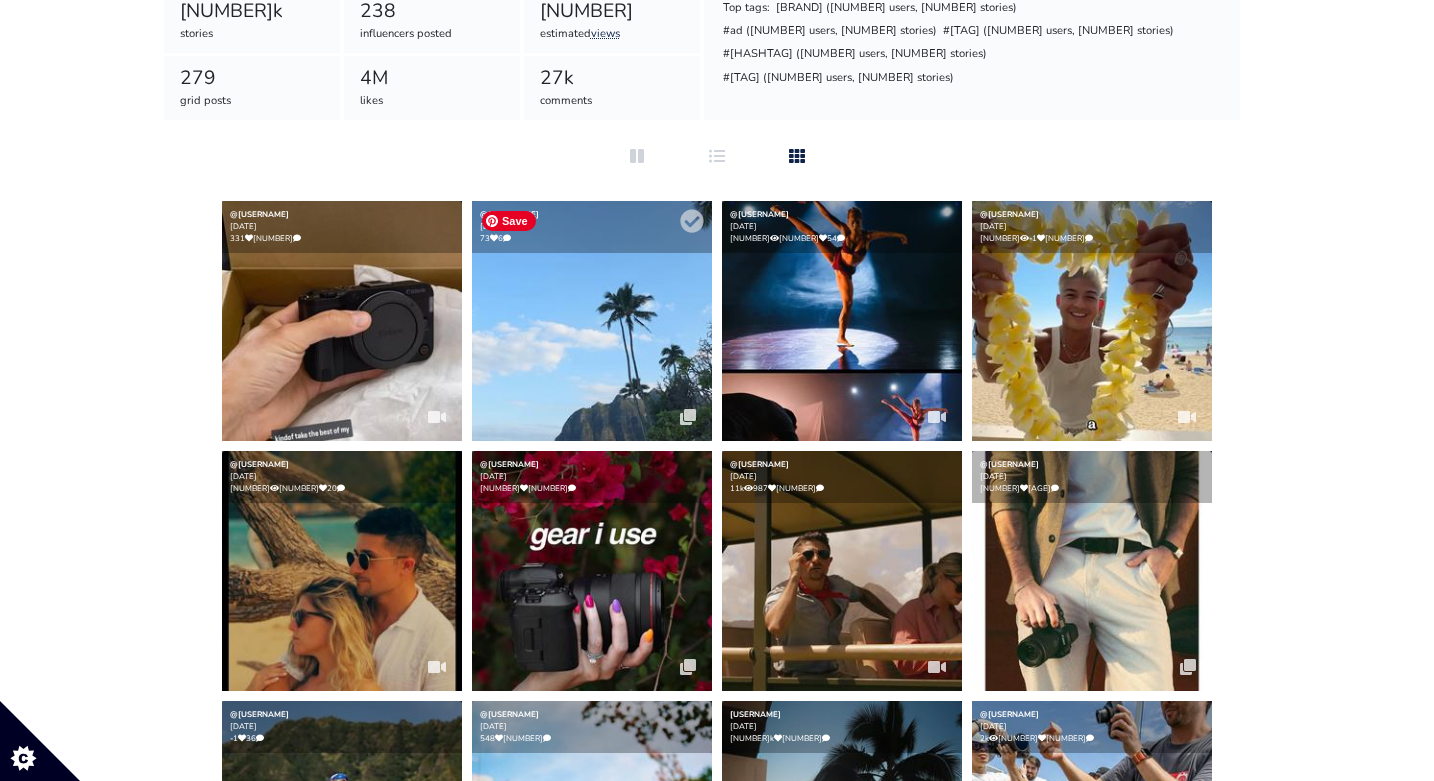 click at bounding box center (342, 321) 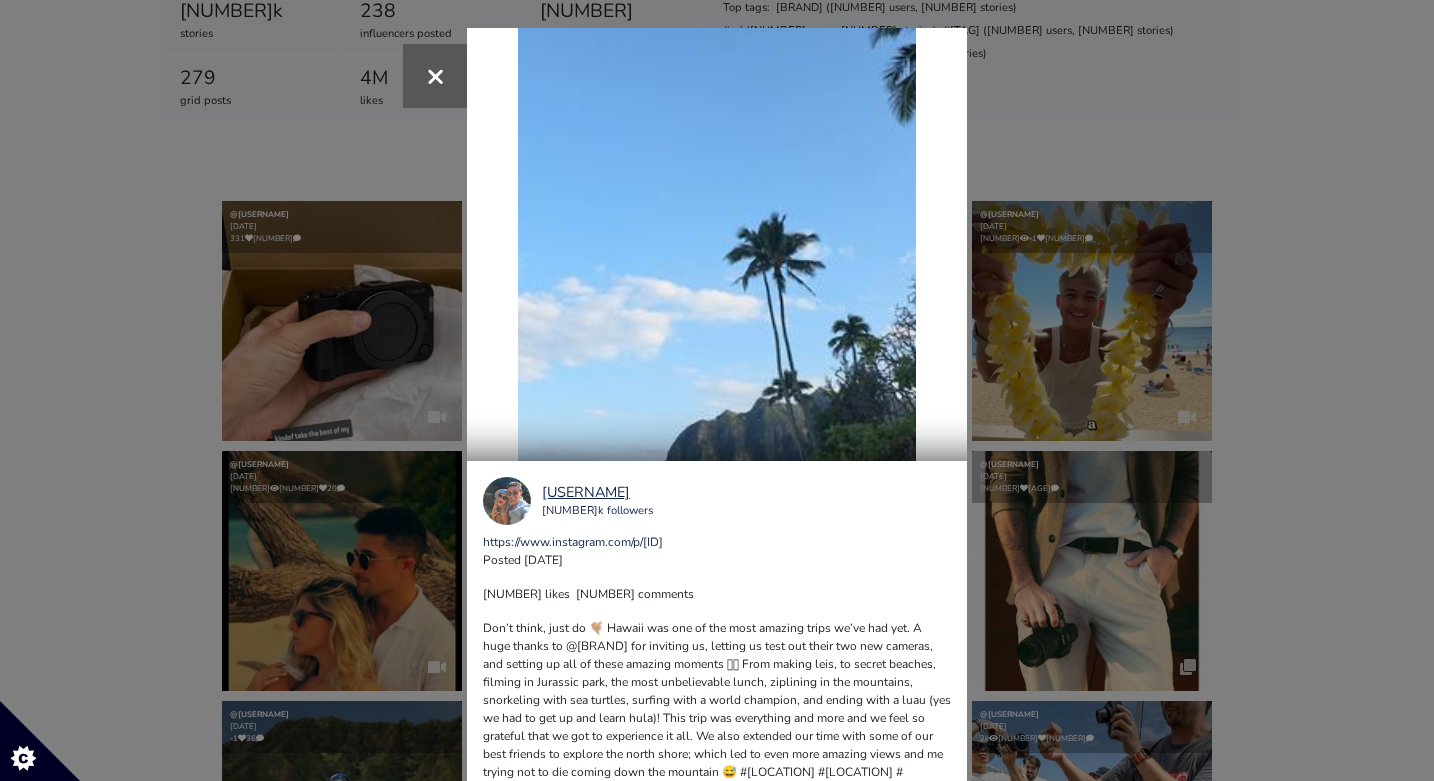 click on "×" at bounding box center [717, 390] 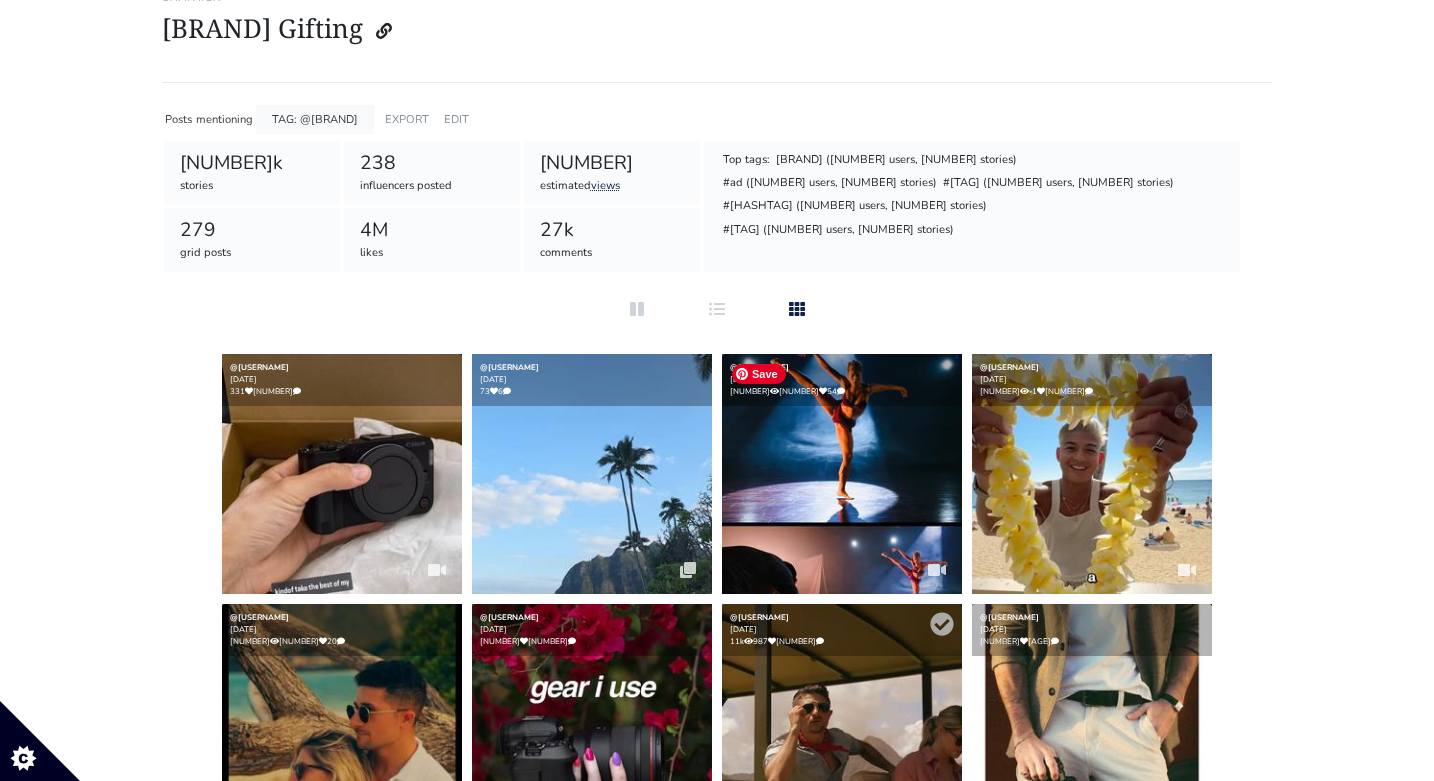 scroll, scrollTop: 0, scrollLeft: 0, axis: both 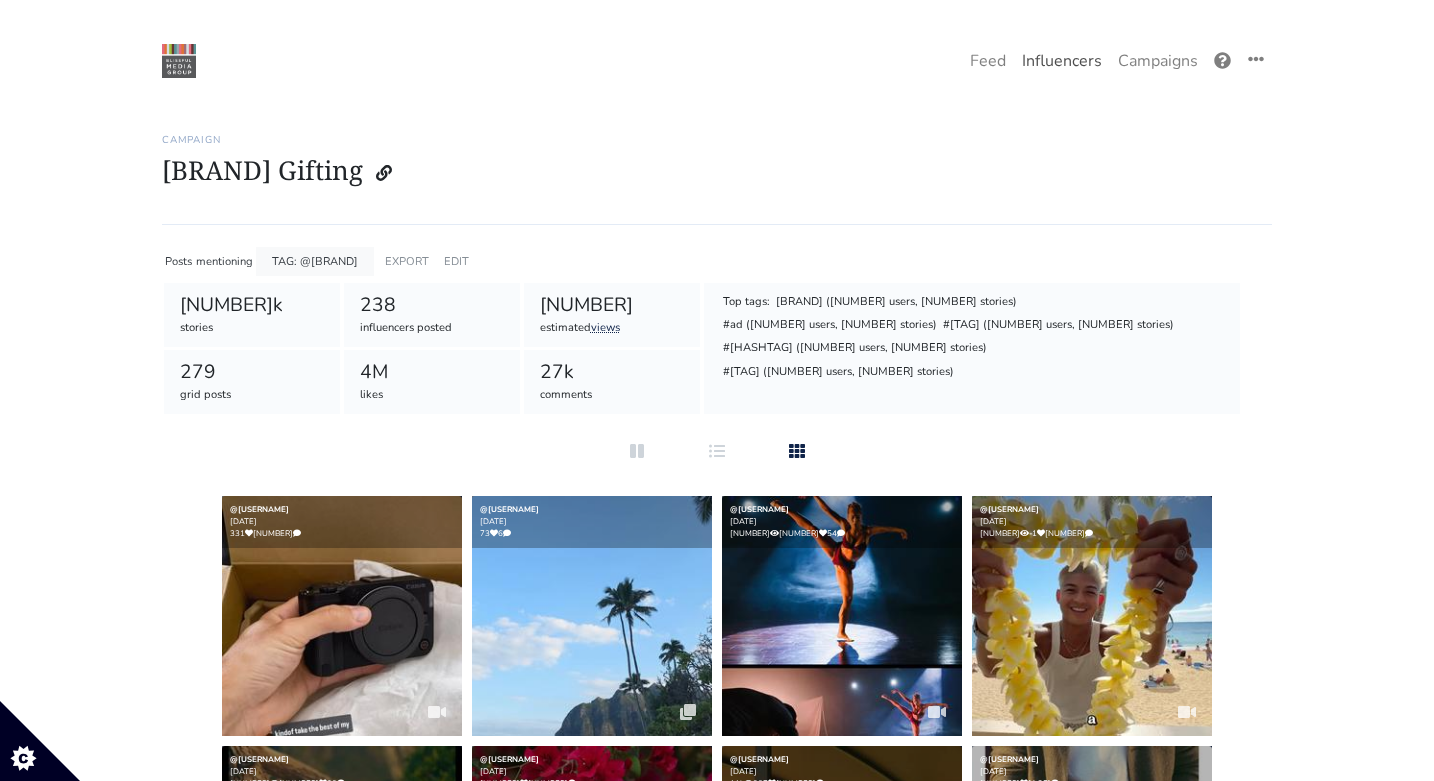 click on "Influencers" at bounding box center (1062, 61) 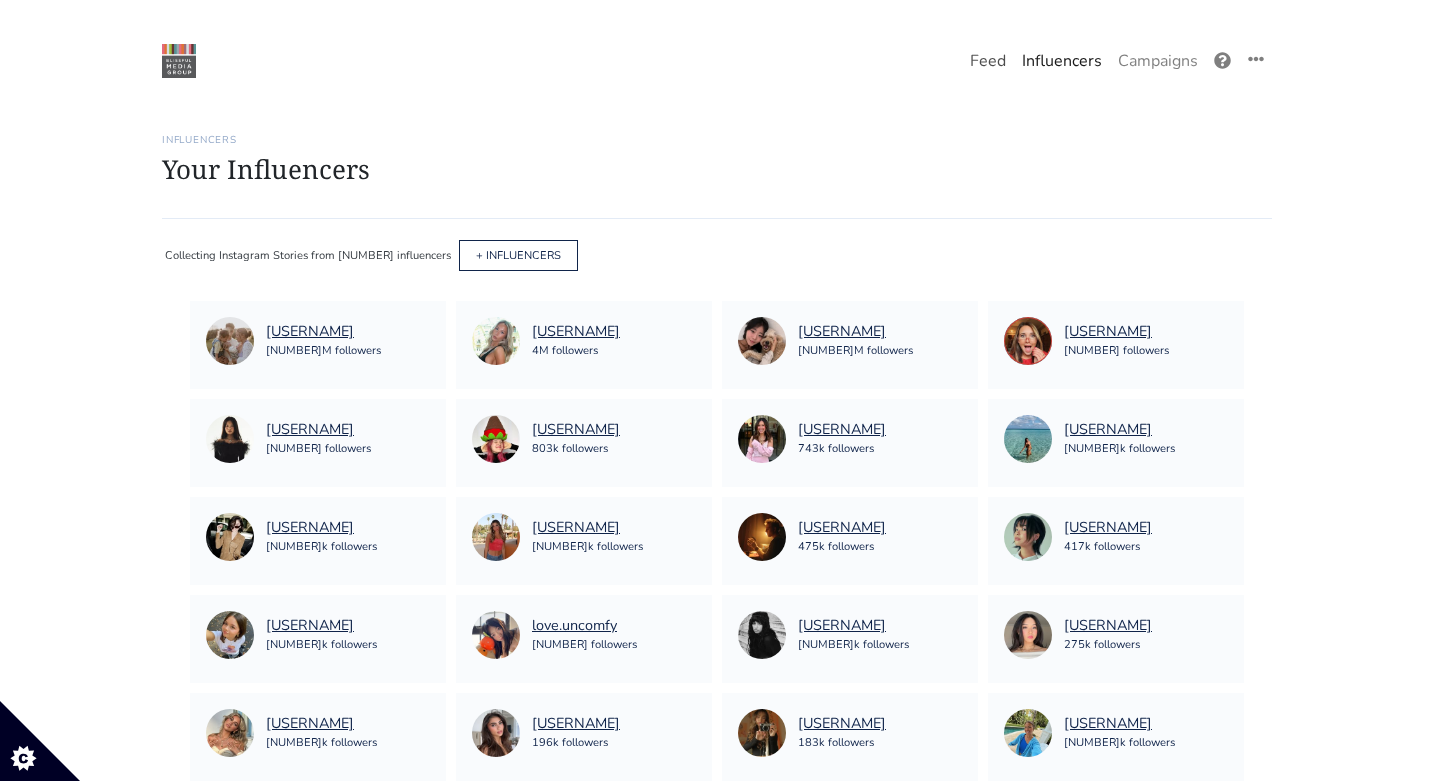 click on "Feed" at bounding box center [988, 61] 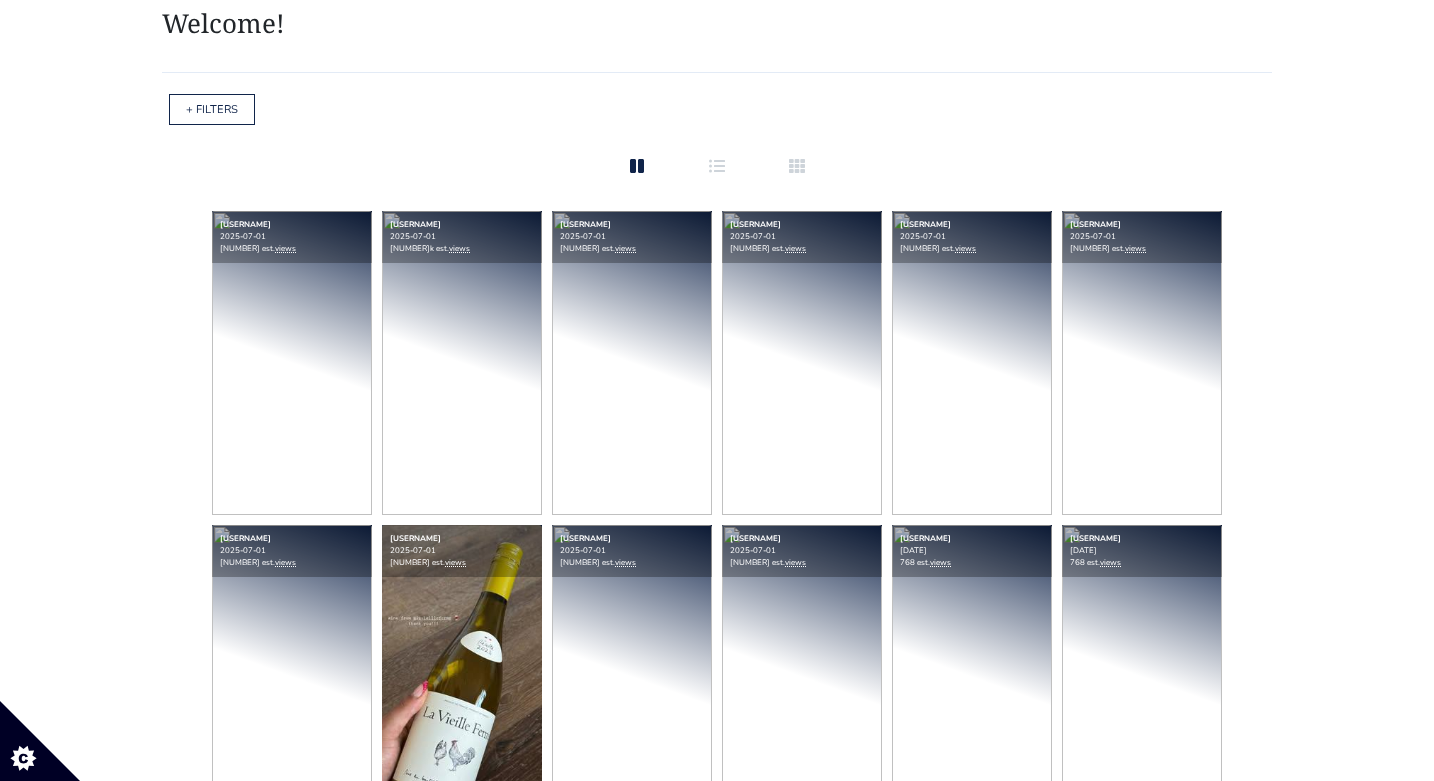 scroll, scrollTop: 0, scrollLeft: 0, axis: both 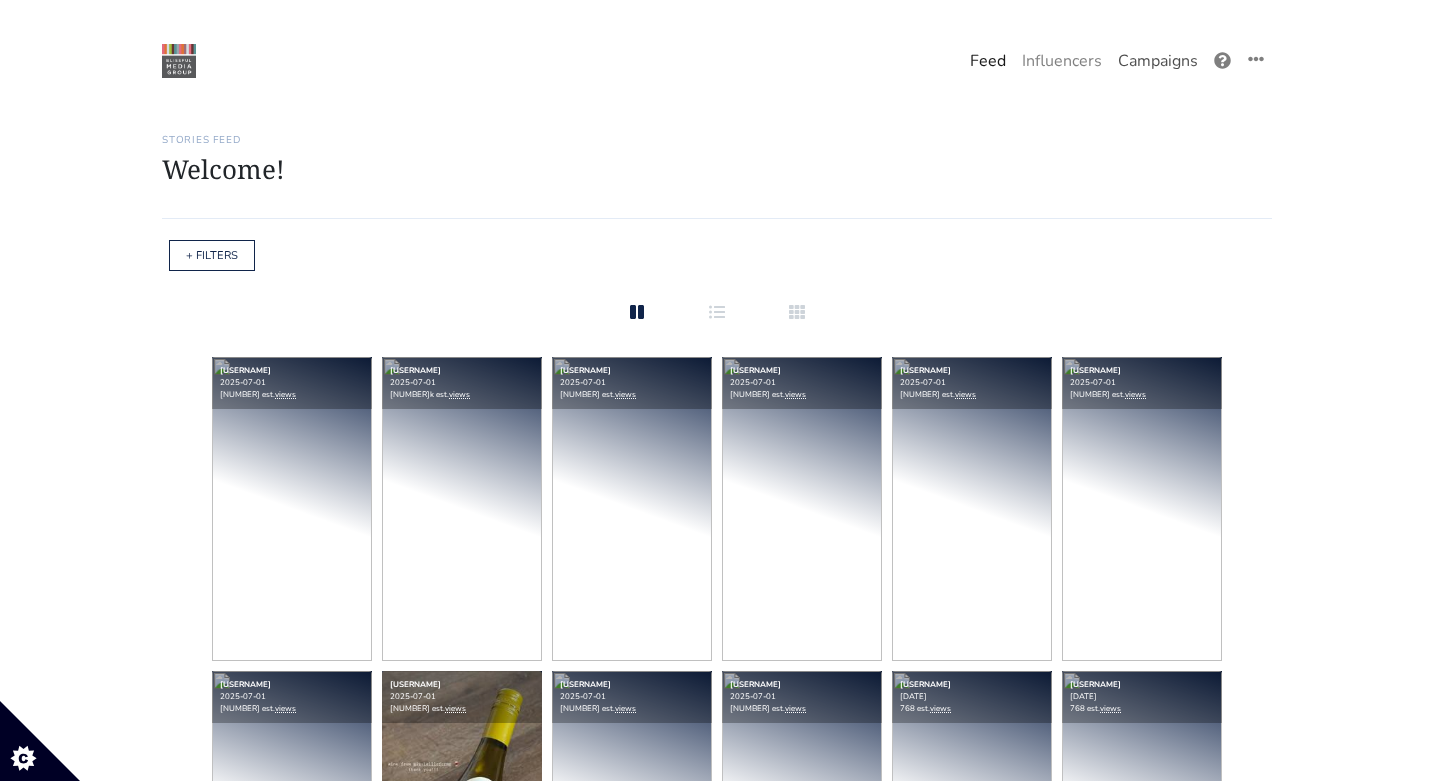 click on "Campaigns" at bounding box center [1158, 61] 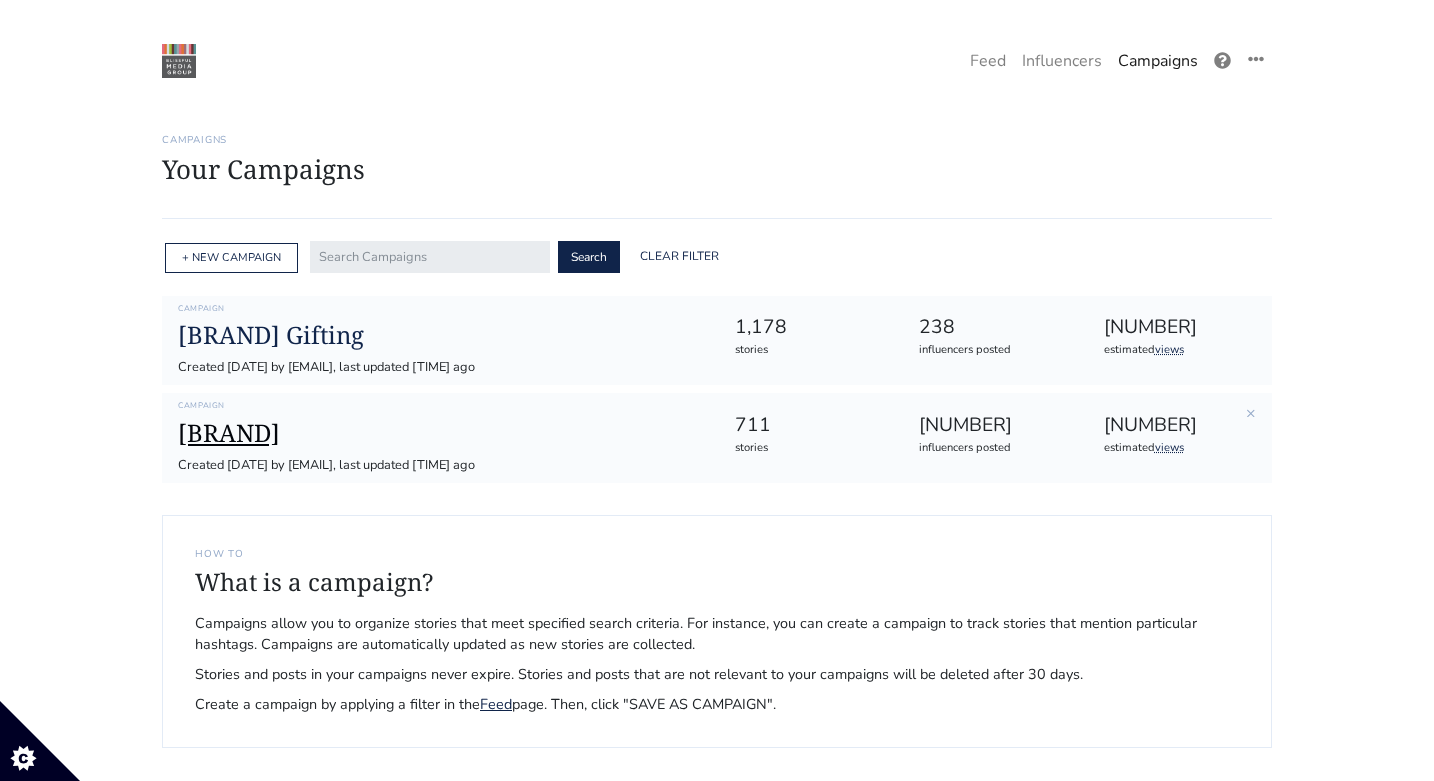 click on "[BRAND]" at bounding box center [440, 433] 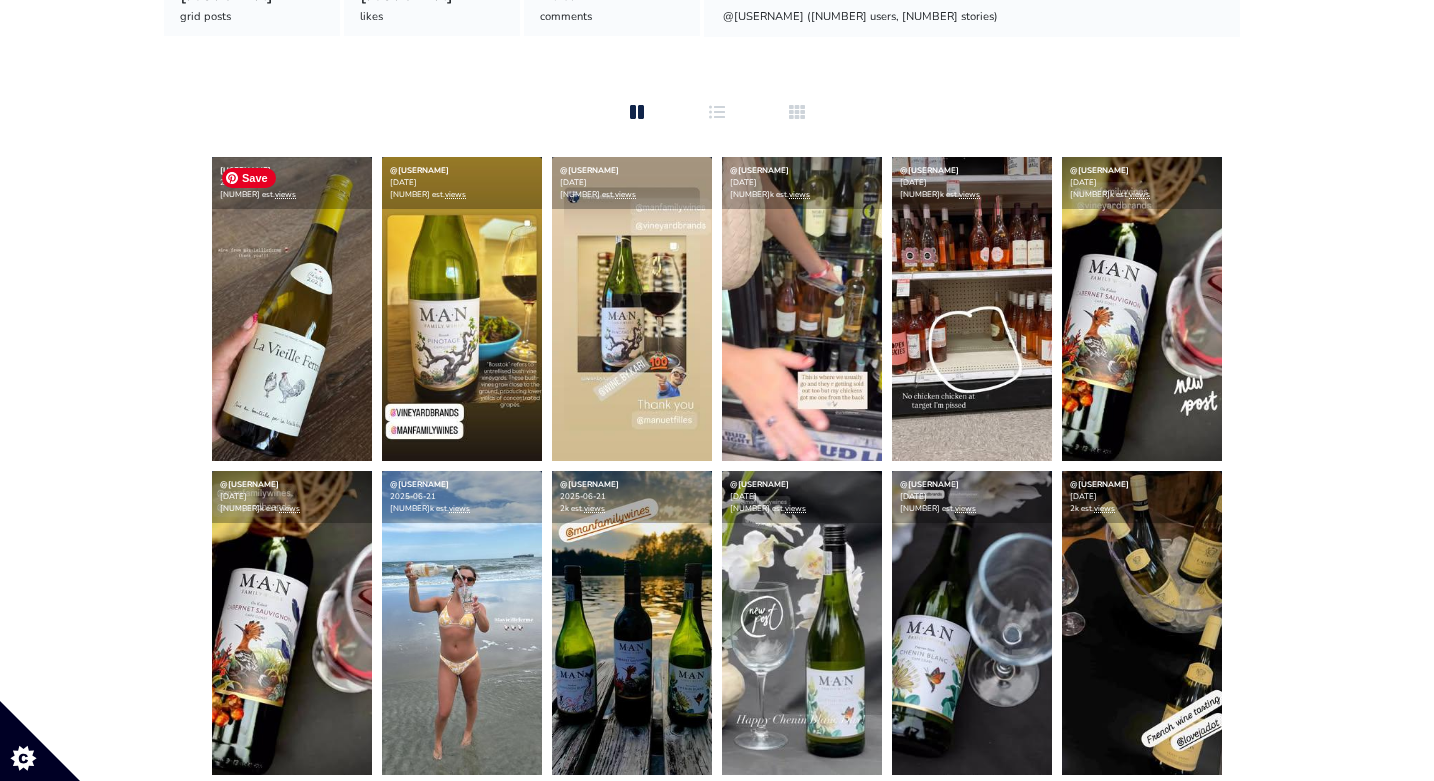 scroll, scrollTop: 405, scrollLeft: 0, axis: vertical 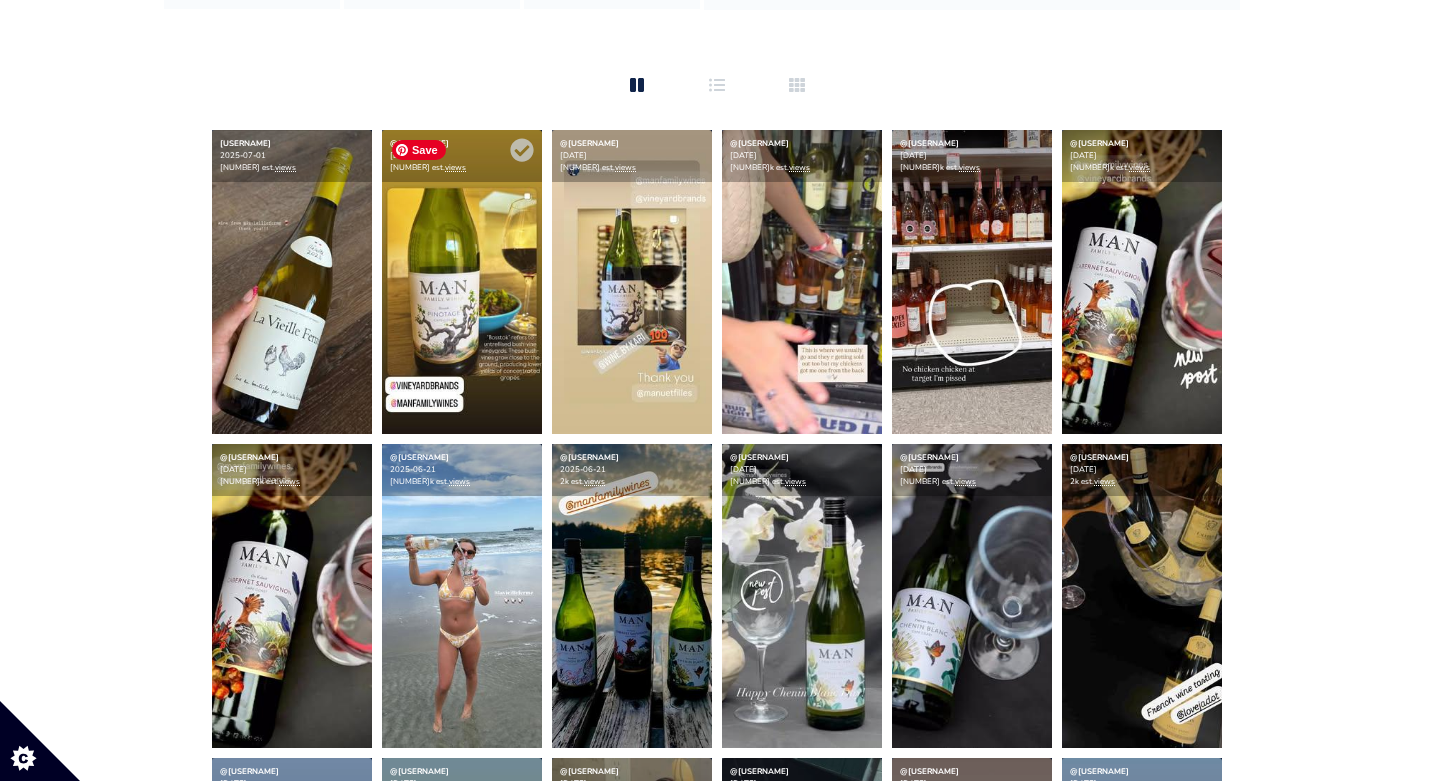 click at bounding box center (292, 282) 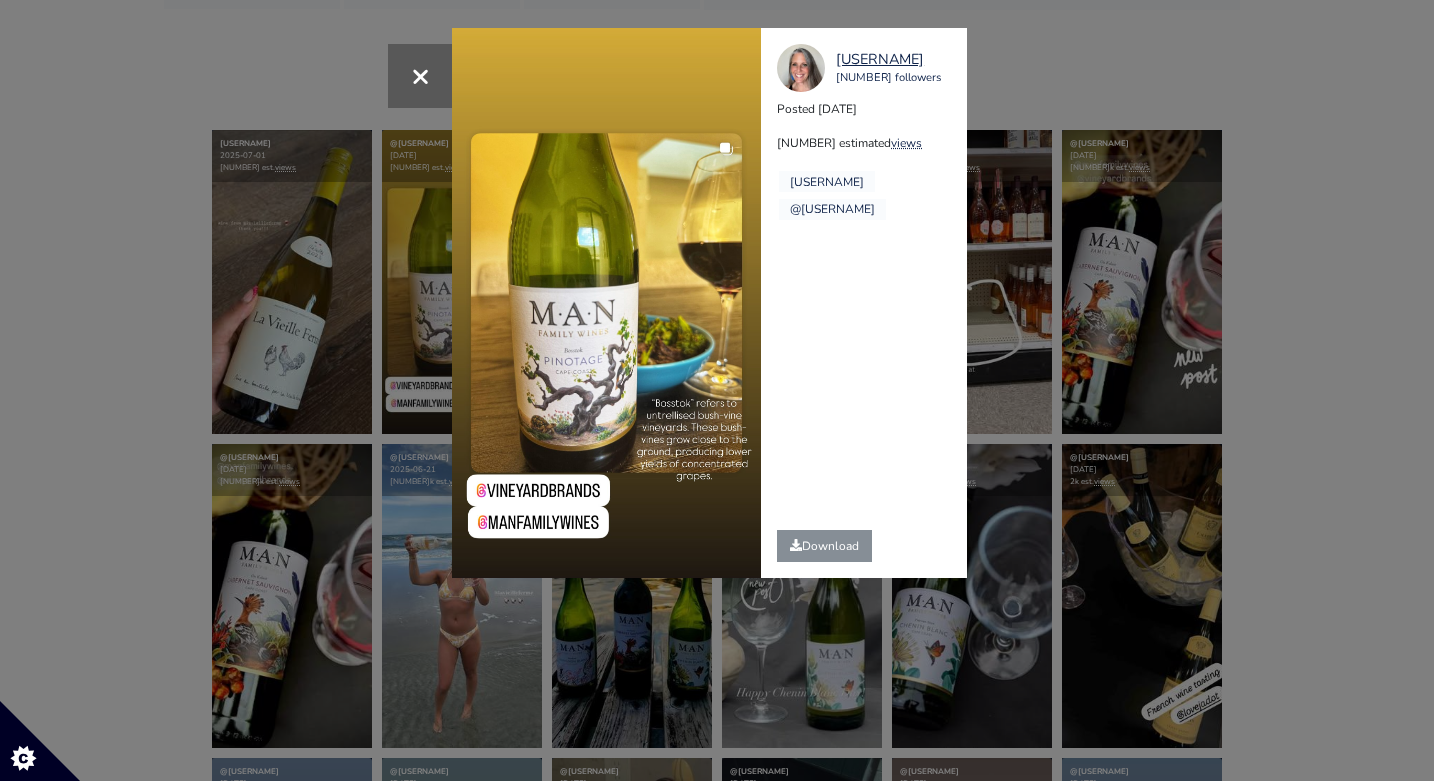click on "@[USERNAME] @[USERNAME]" at bounding box center [717, 390] 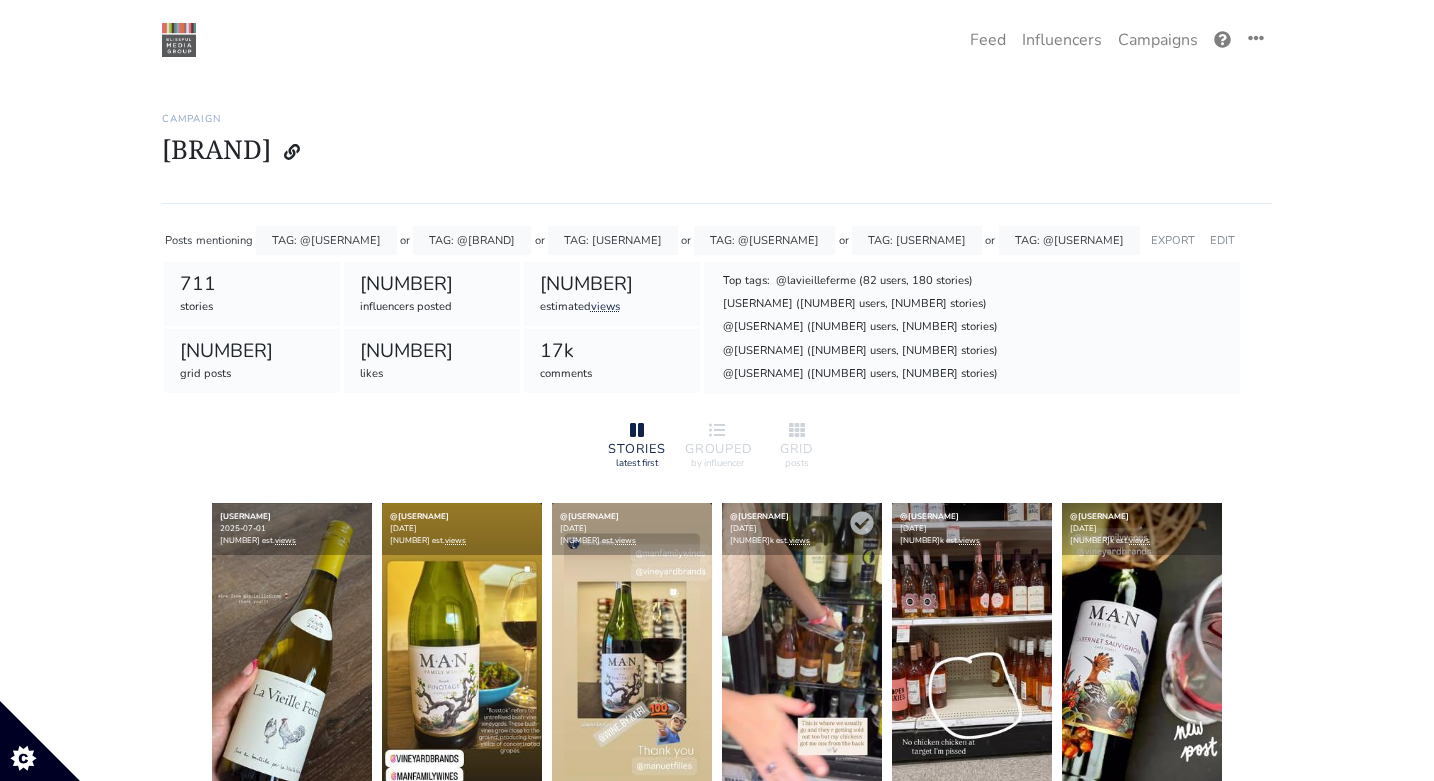 scroll, scrollTop: 0, scrollLeft: 0, axis: both 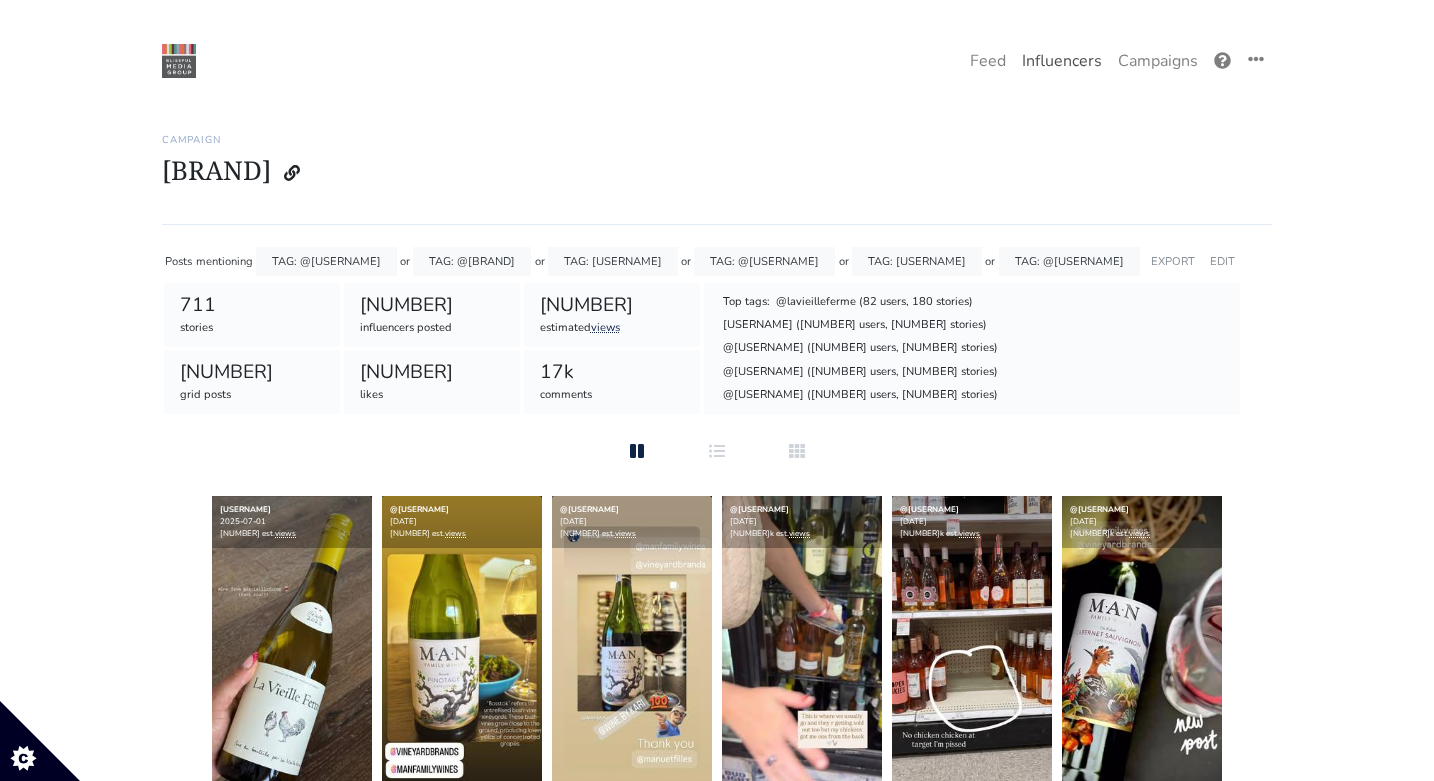 click on "Influencers" at bounding box center [1062, 61] 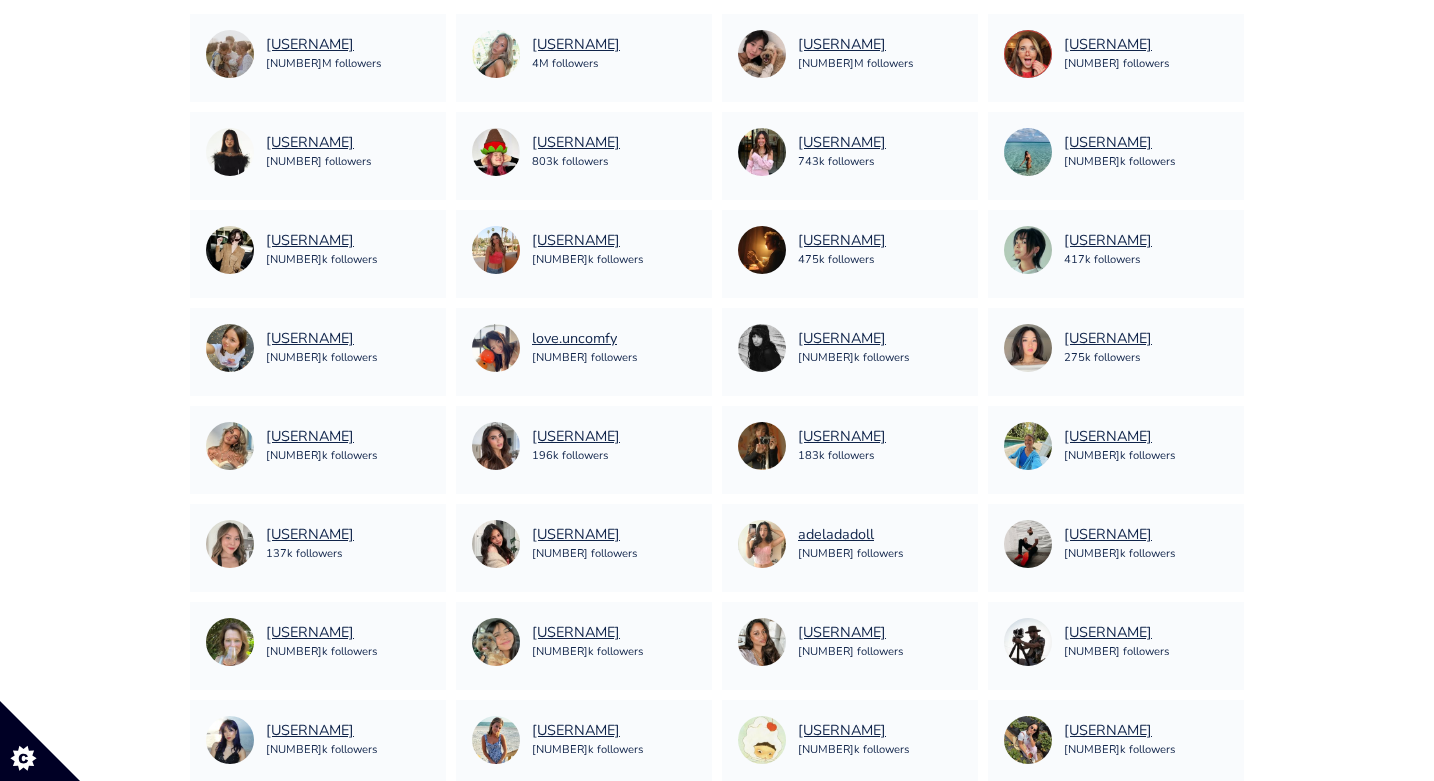 scroll, scrollTop: 288, scrollLeft: 0, axis: vertical 